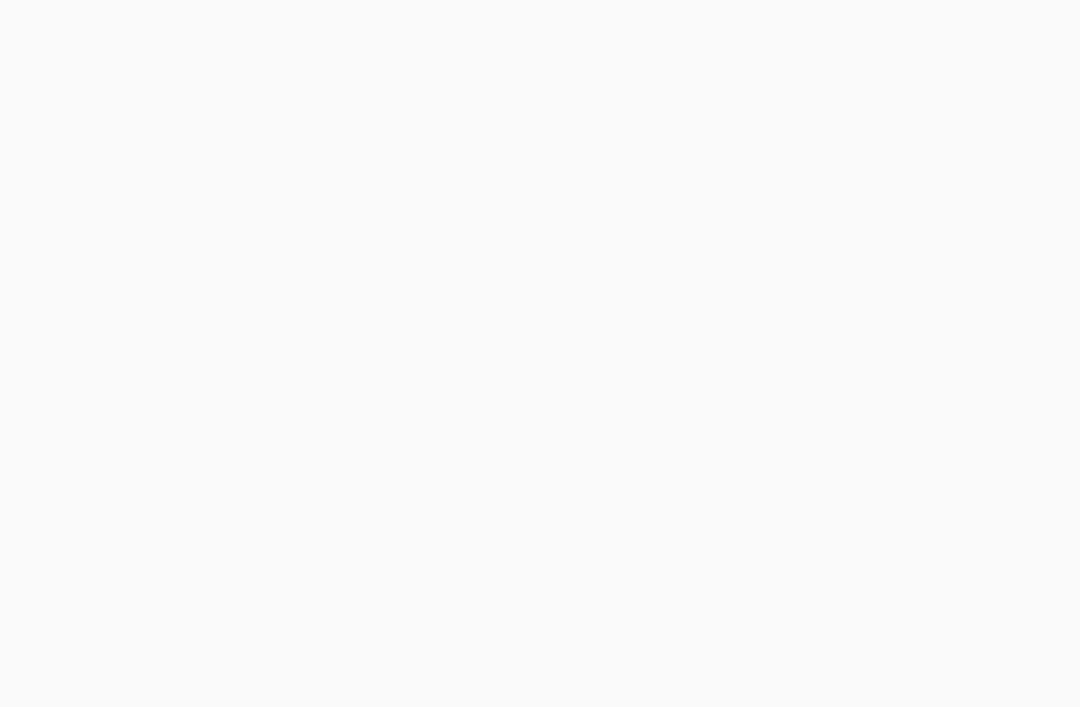 scroll, scrollTop: 64, scrollLeft: 0, axis: vertical 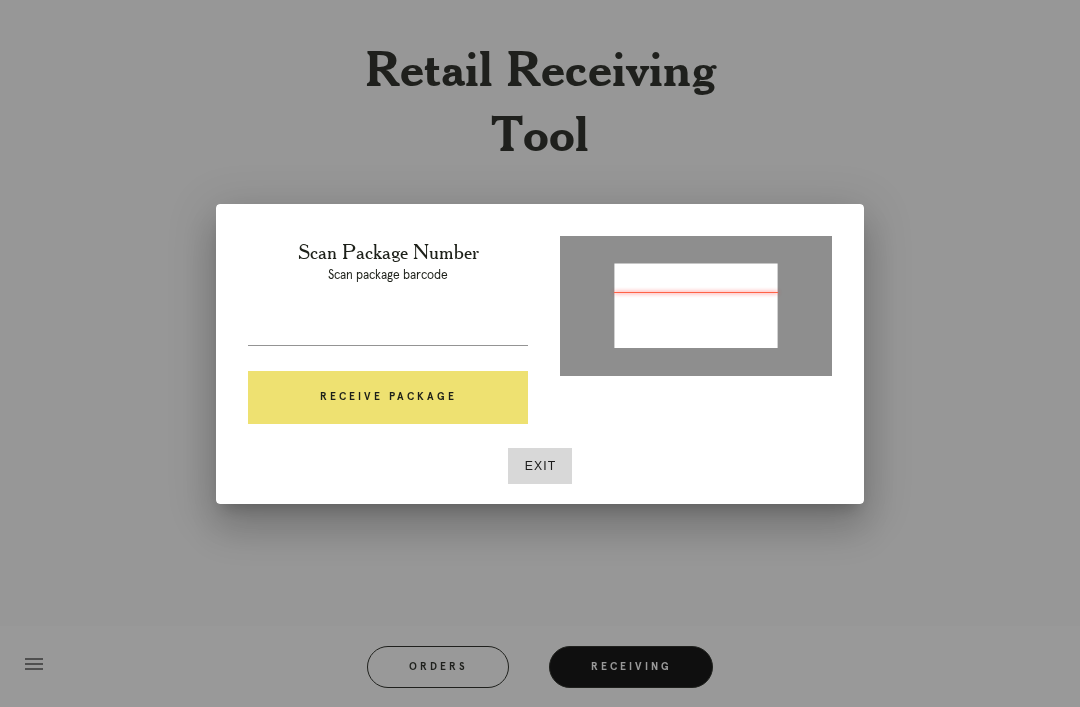 type on "P997535352841604" 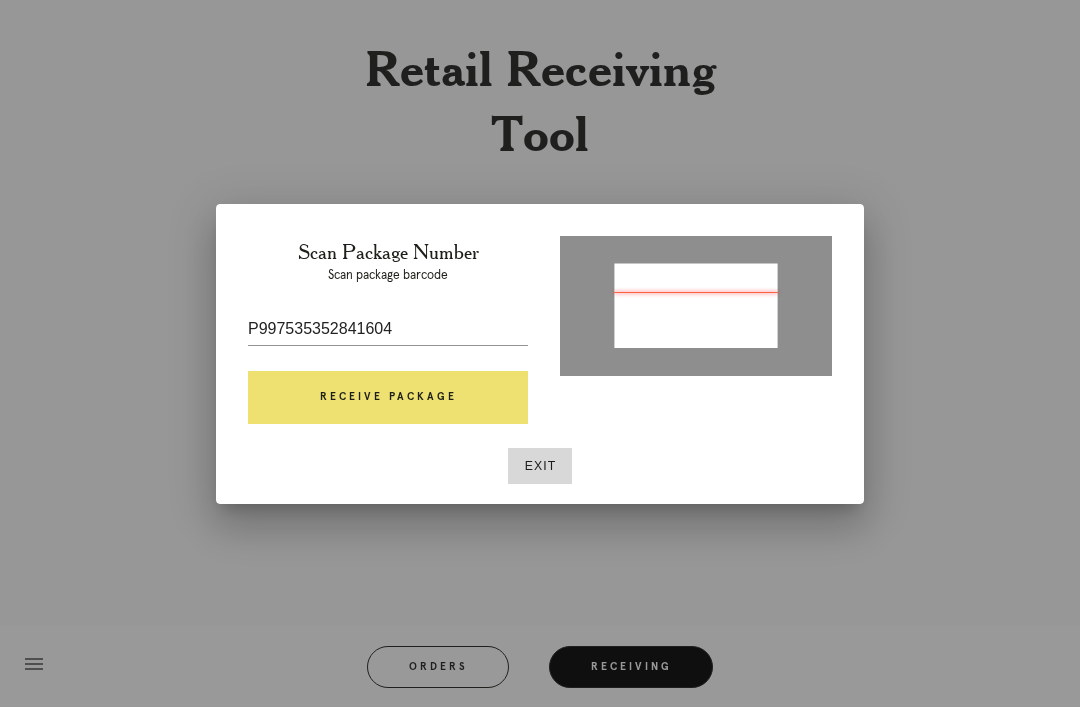click on "Receive Package" at bounding box center (388, 398) 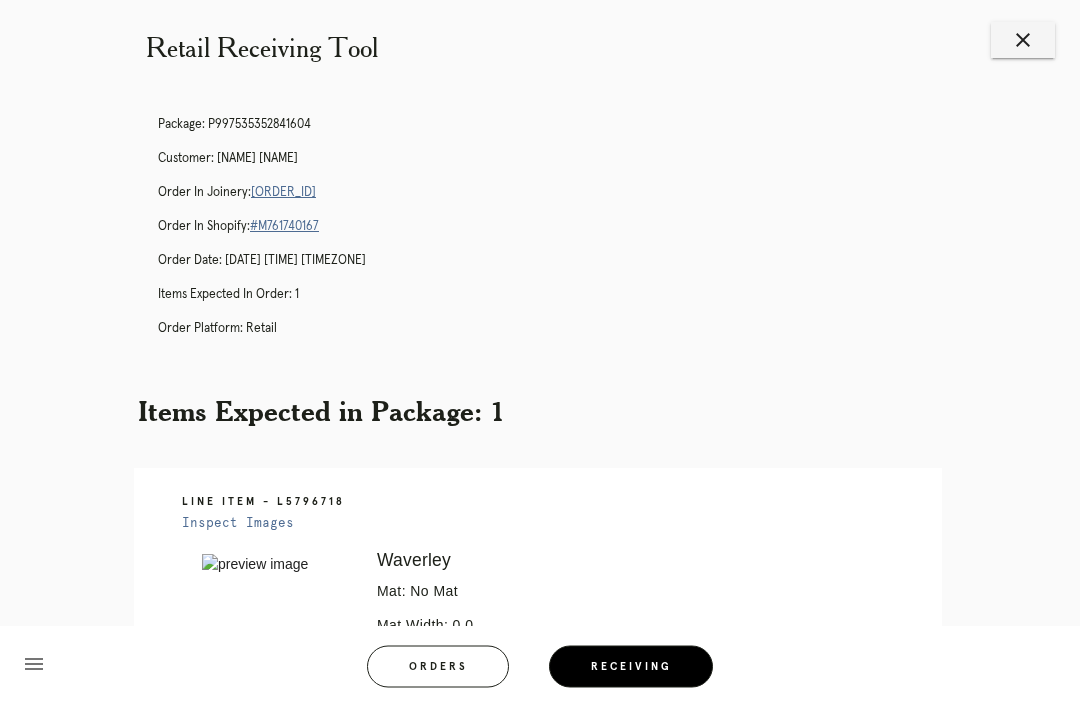 scroll, scrollTop: 0, scrollLeft: 0, axis: both 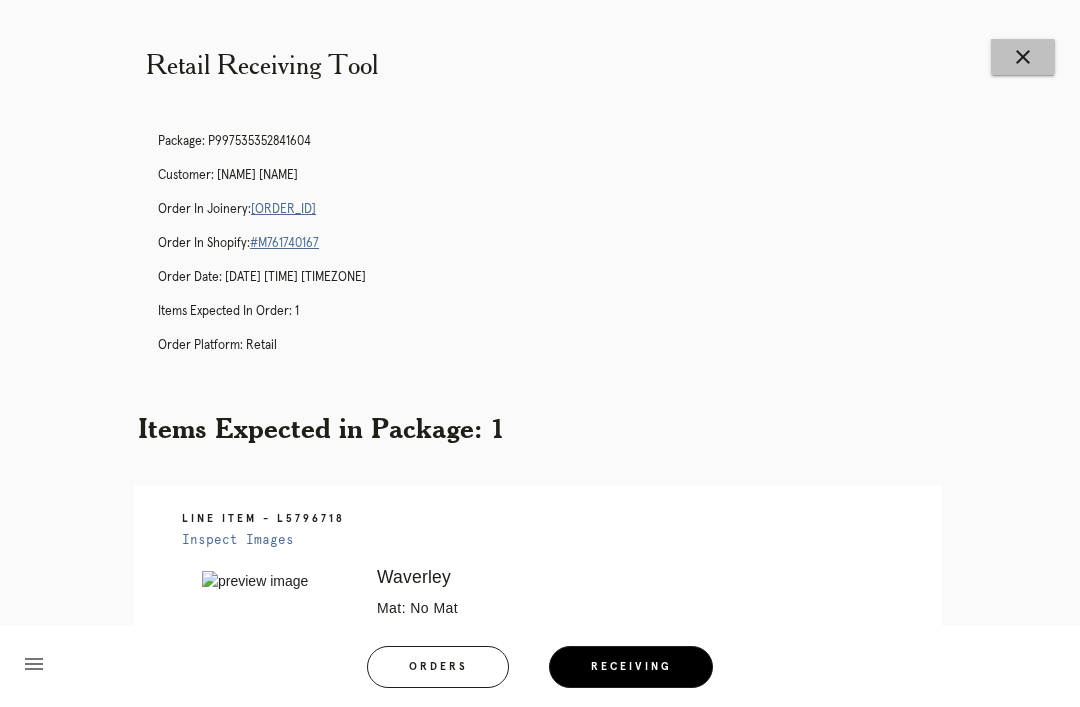 click on "close" at bounding box center [1023, 57] 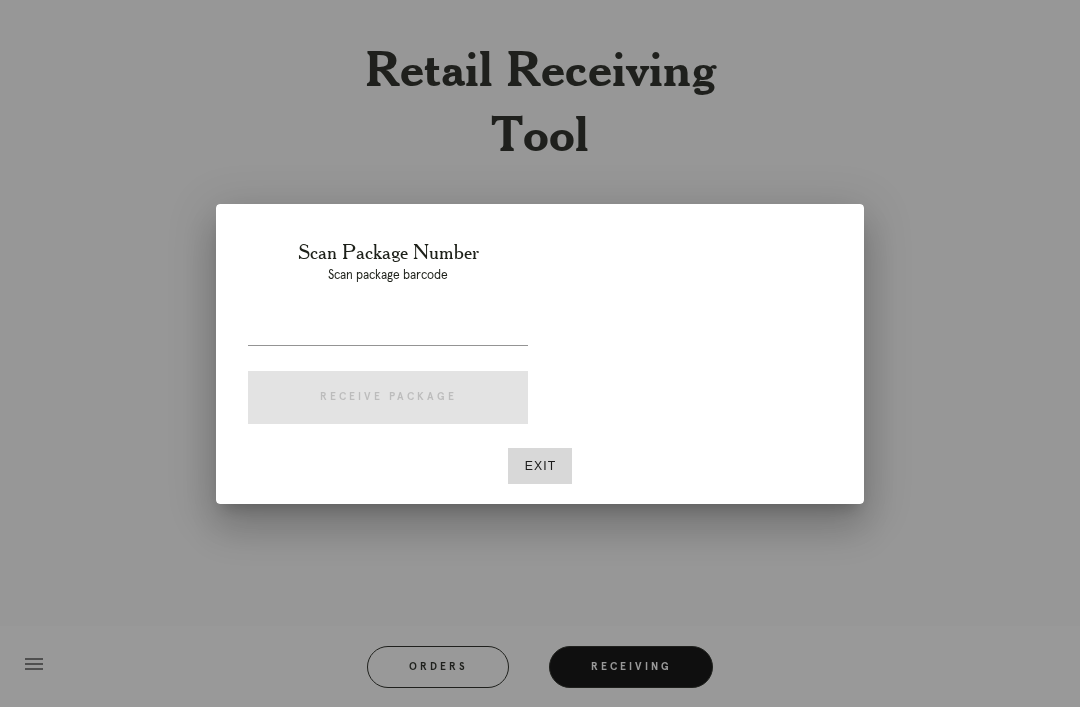 scroll, scrollTop: 0, scrollLeft: 0, axis: both 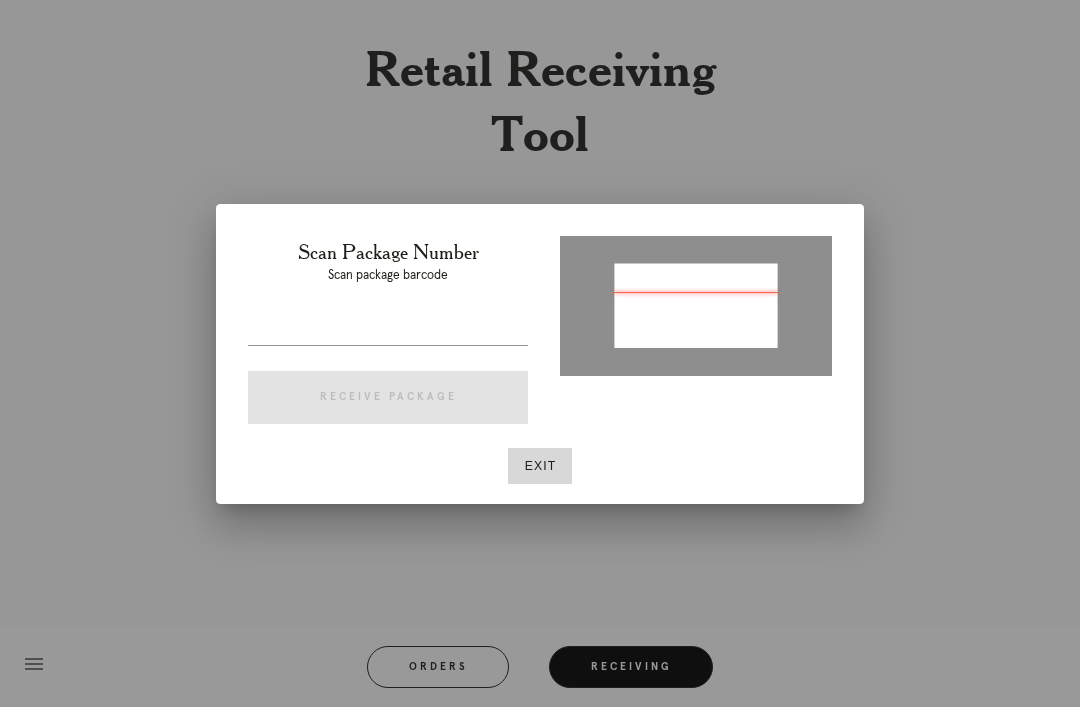 type on "P348778089653493" 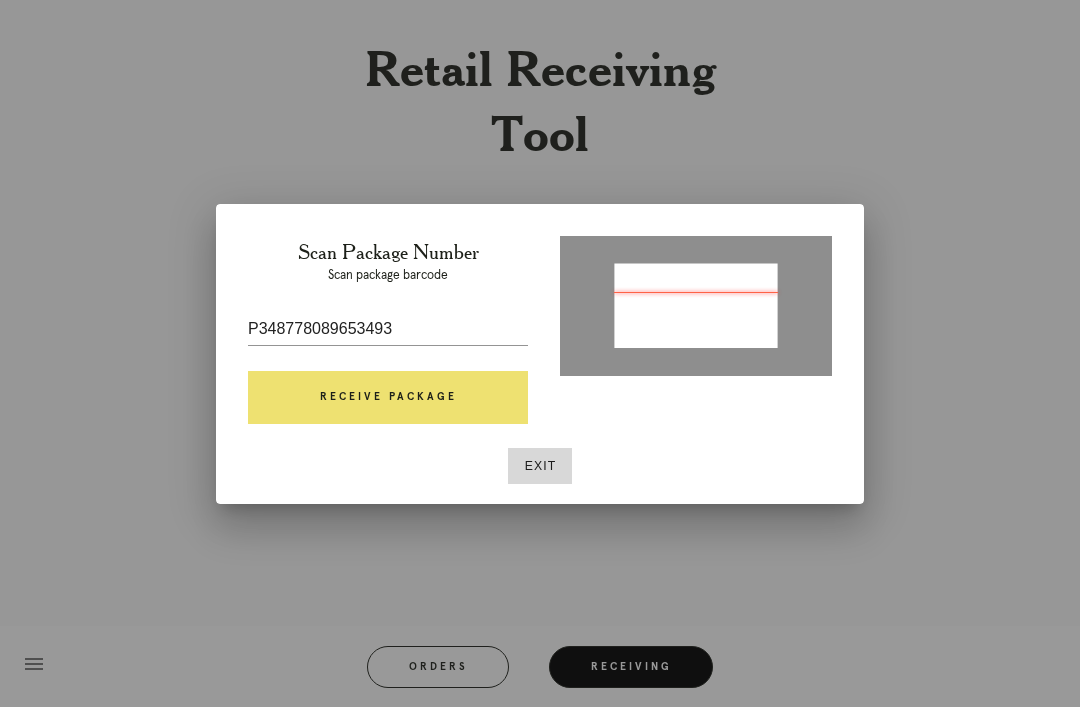 click on "Receive Package" at bounding box center (388, 398) 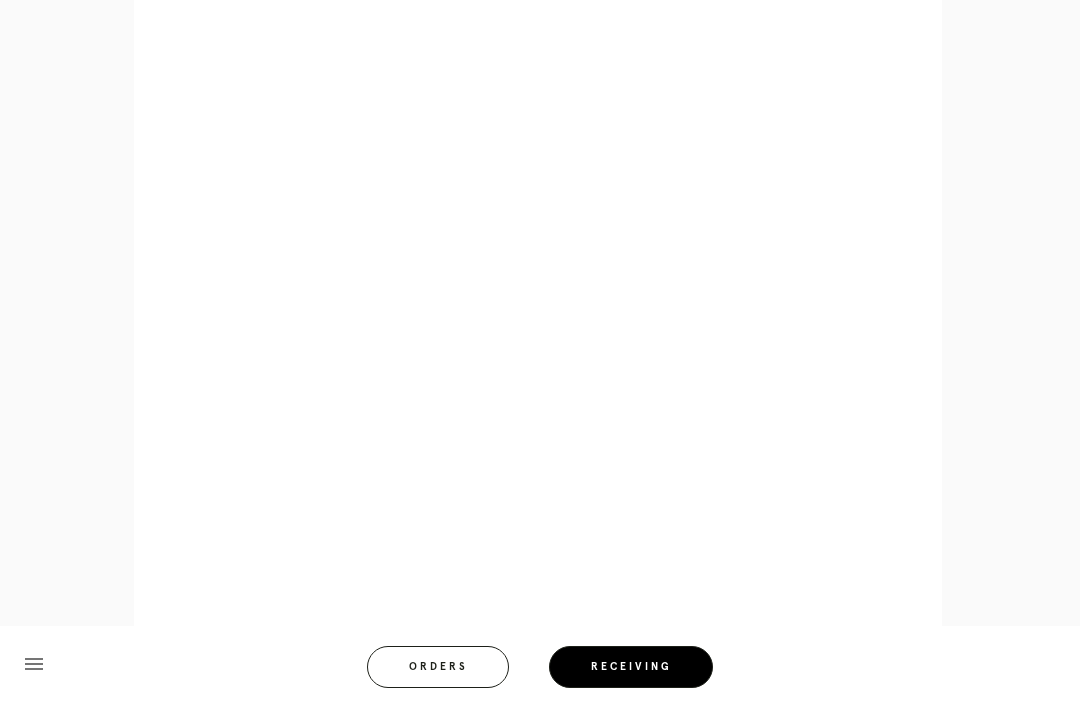 scroll, scrollTop: 910, scrollLeft: 0, axis: vertical 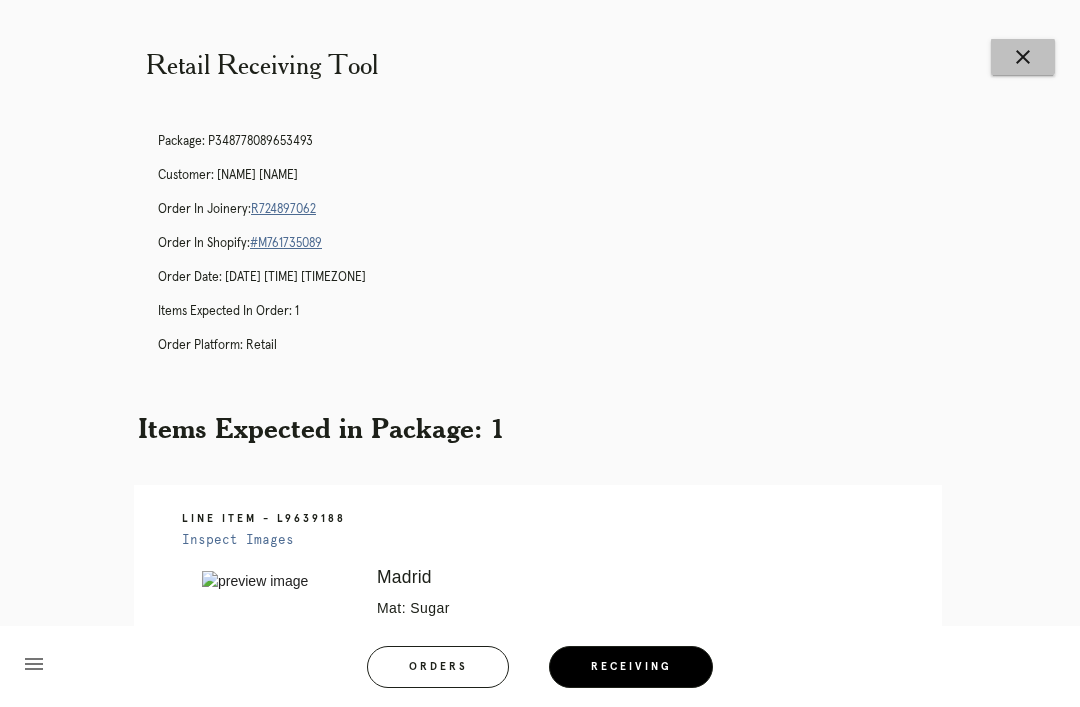 click on "close" at bounding box center (1023, 57) 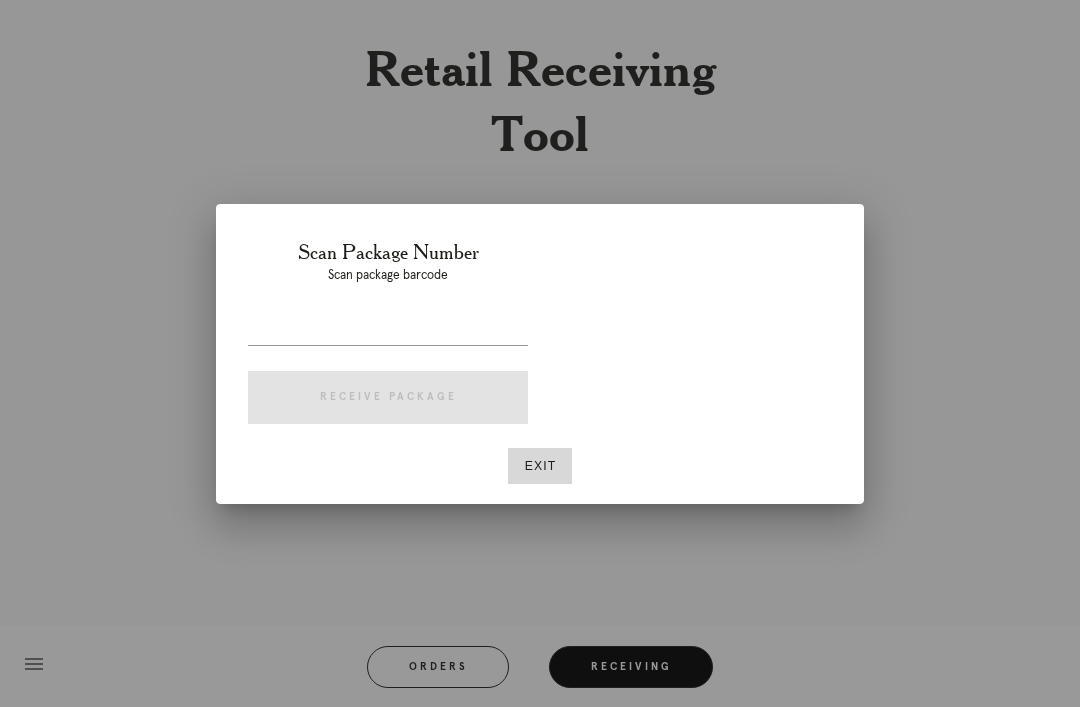 scroll, scrollTop: 0, scrollLeft: 0, axis: both 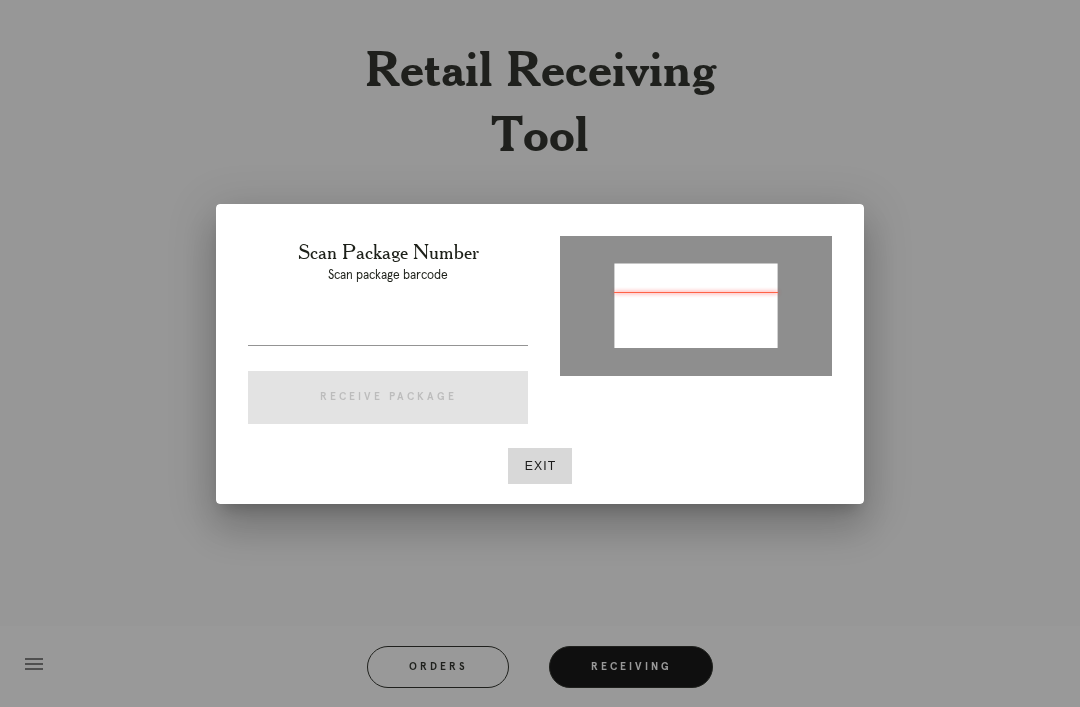 type on "P056303395526604" 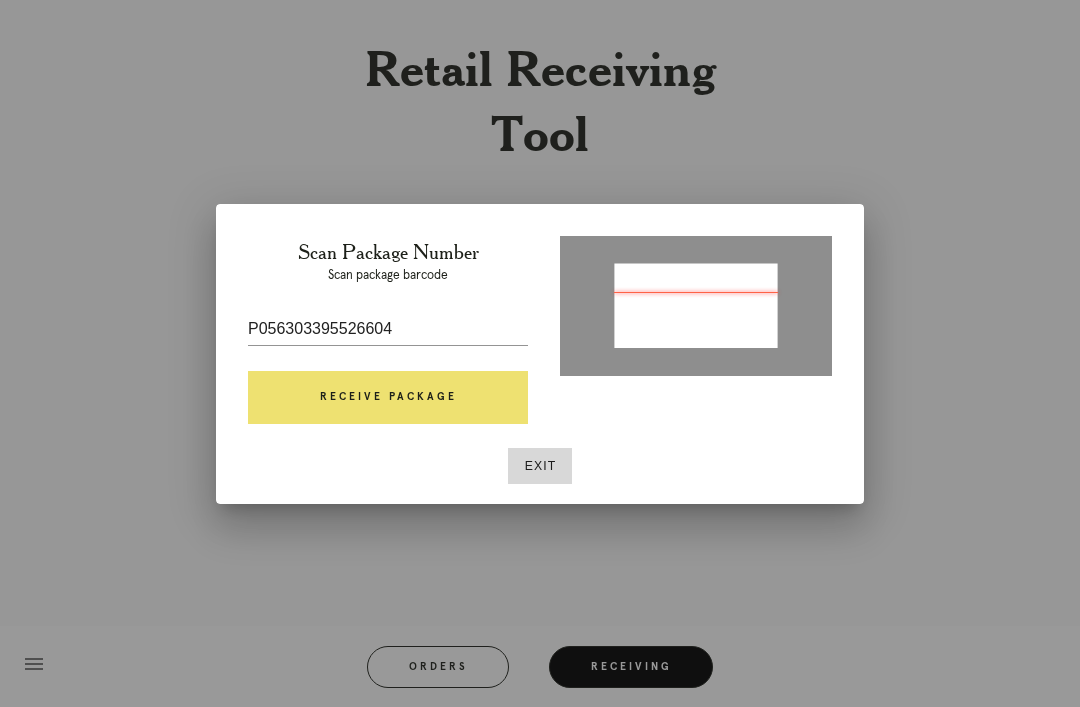 click on "Receive Package" at bounding box center (388, 398) 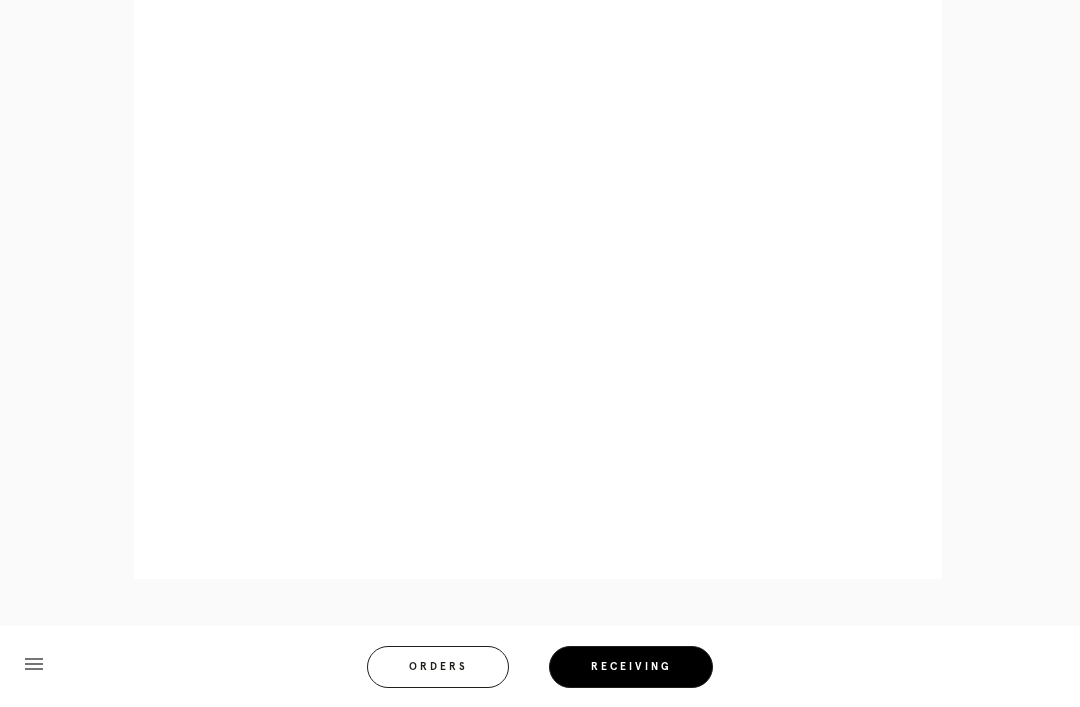 scroll, scrollTop: 928, scrollLeft: 0, axis: vertical 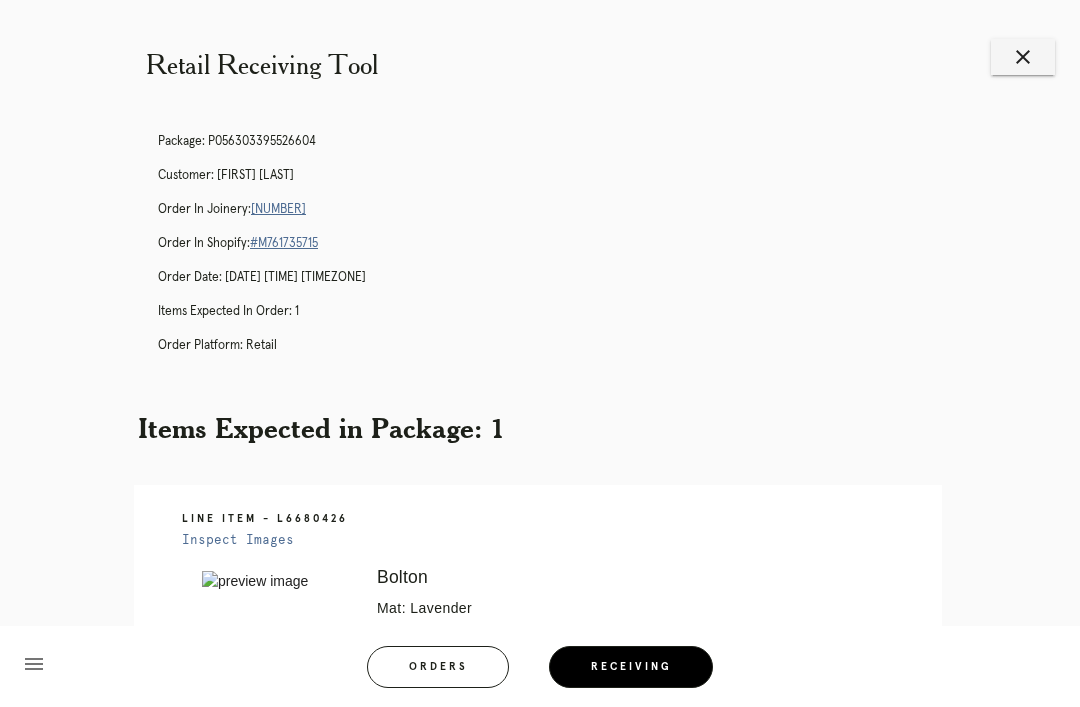 click on "close" at bounding box center [1023, 57] 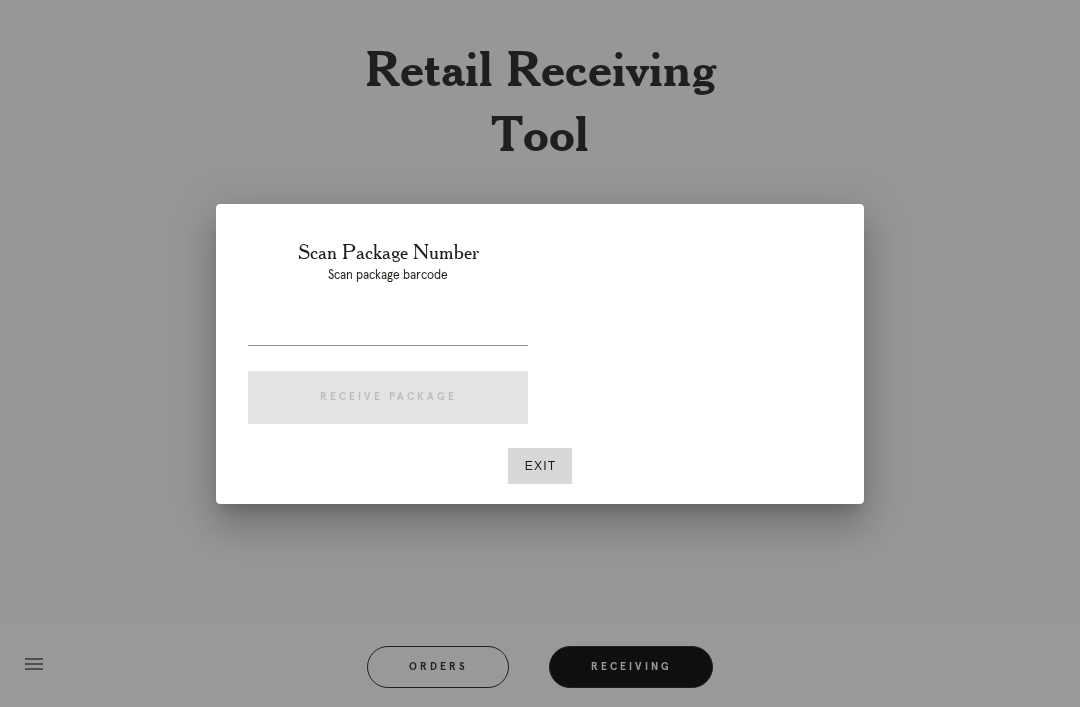 scroll, scrollTop: 0, scrollLeft: 0, axis: both 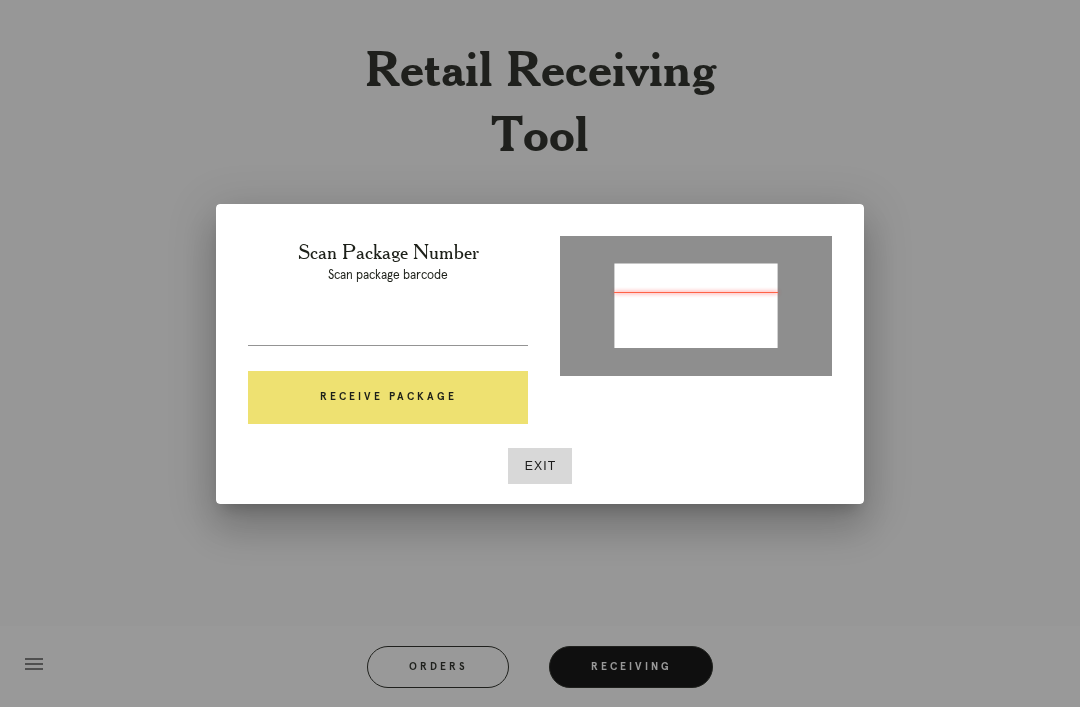 type on "[NUMBER]" 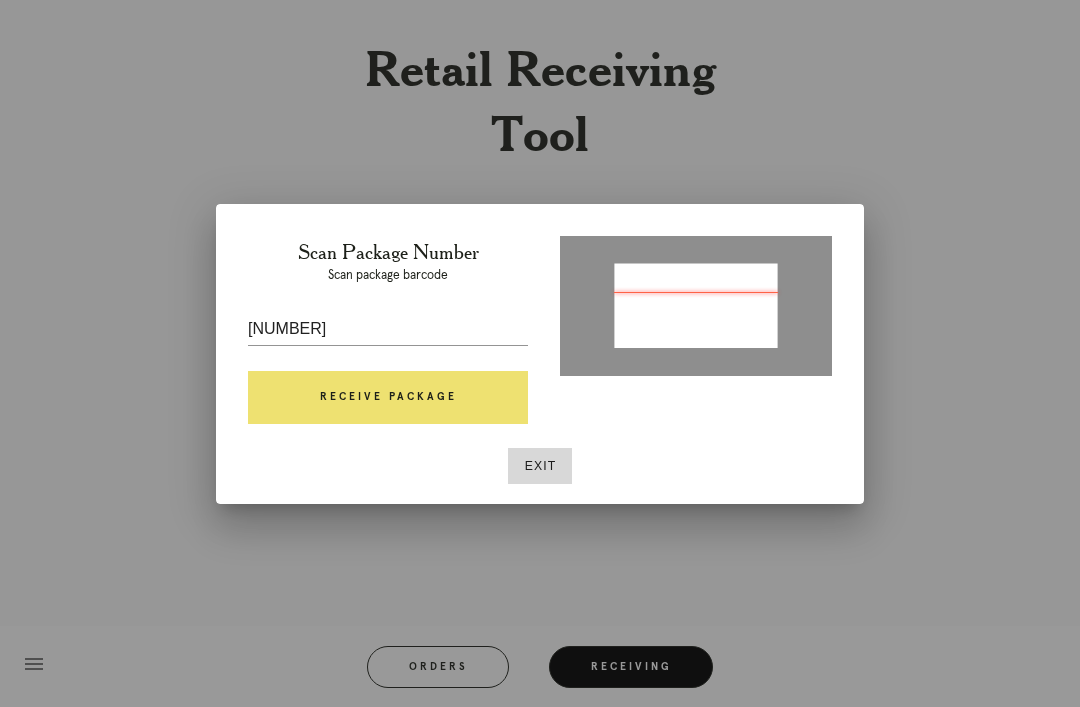 click on "Receive Package" at bounding box center (388, 398) 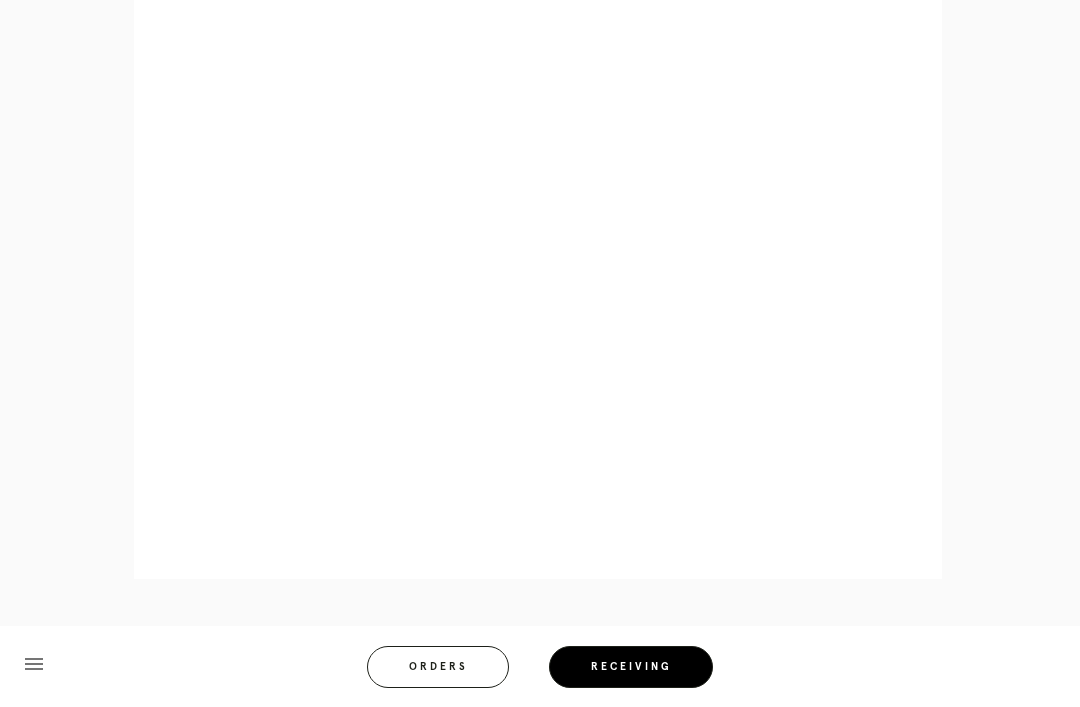 scroll, scrollTop: 910, scrollLeft: 0, axis: vertical 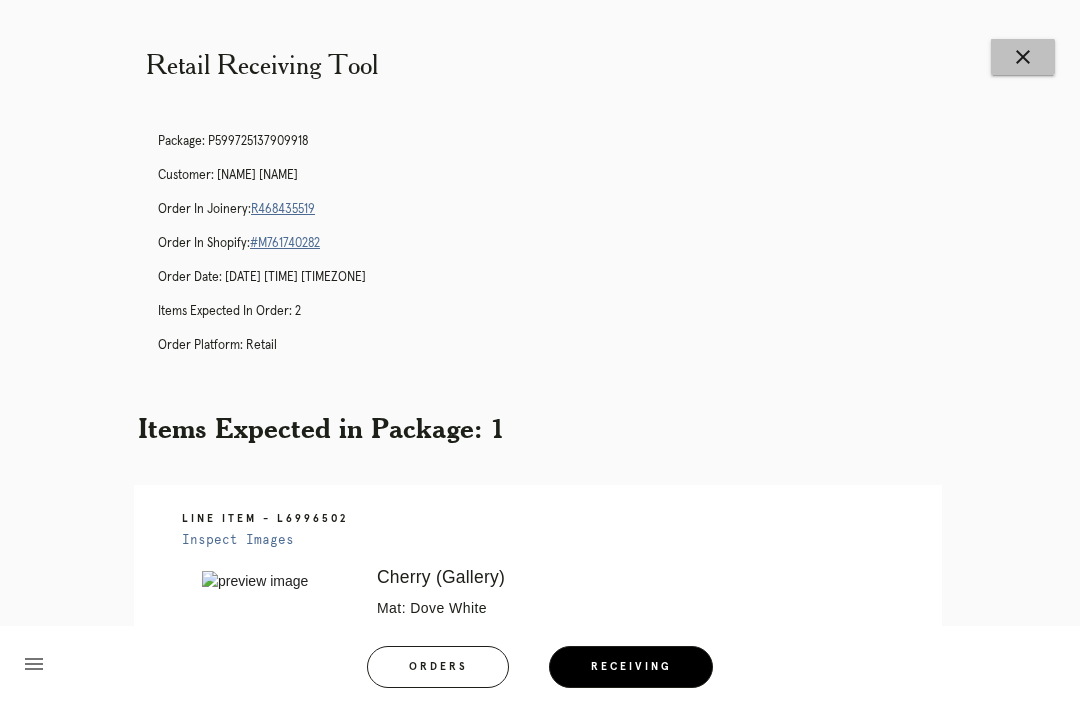 click on "close" at bounding box center [1023, 57] 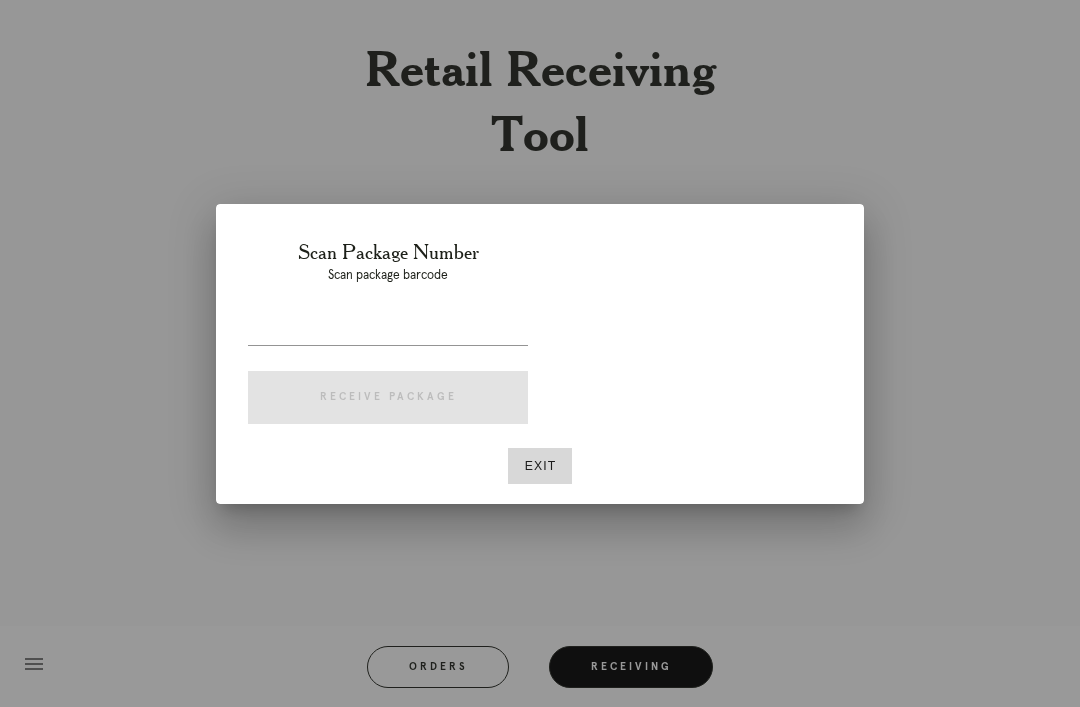 scroll, scrollTop: 0, scrollLeft: 0, axis: both 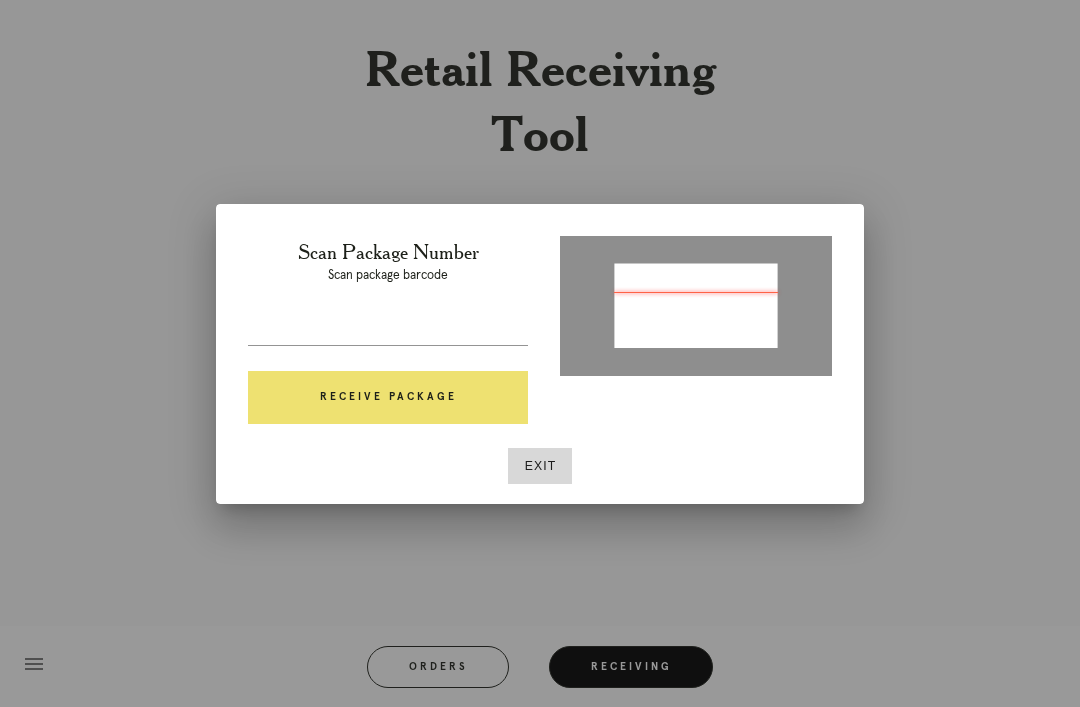 type on "P350778903044984" 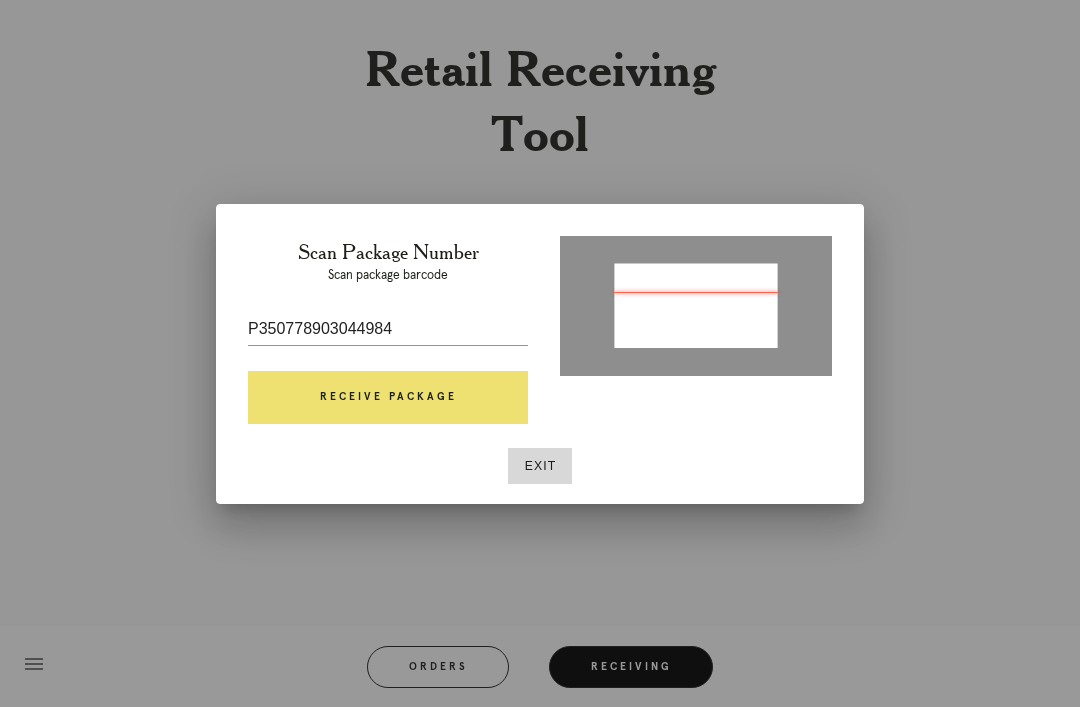 click on "Receive Package" at bounding box center [388, 398] 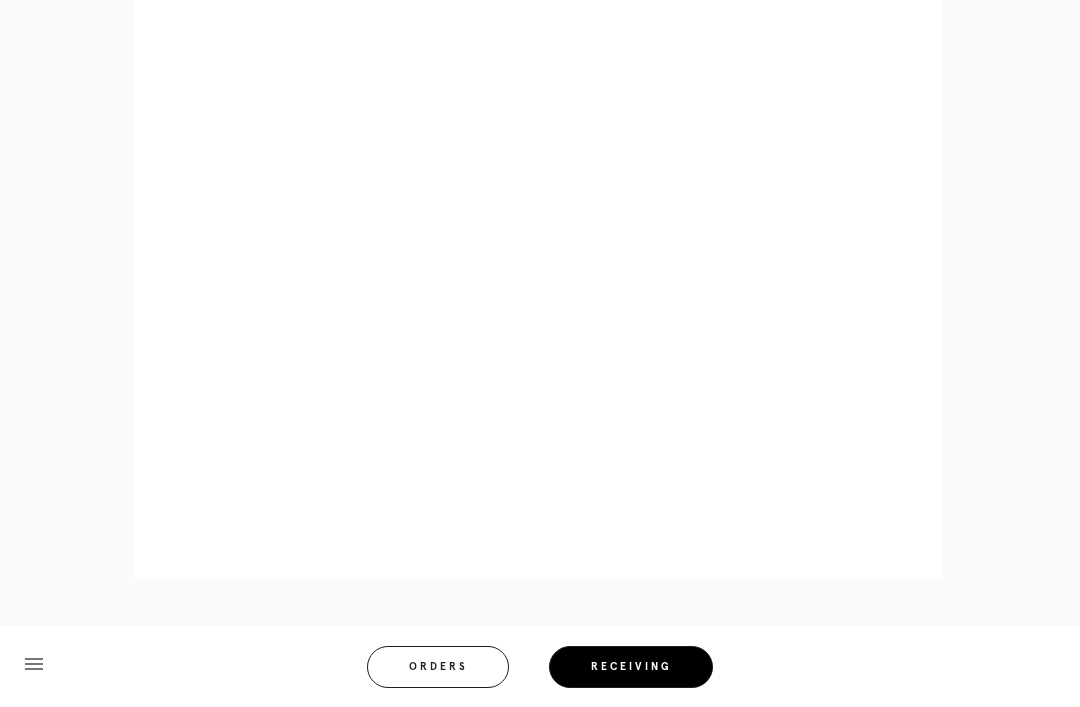 scroll, scrollTop: 858, scrollLeft: 0, axis: vertical 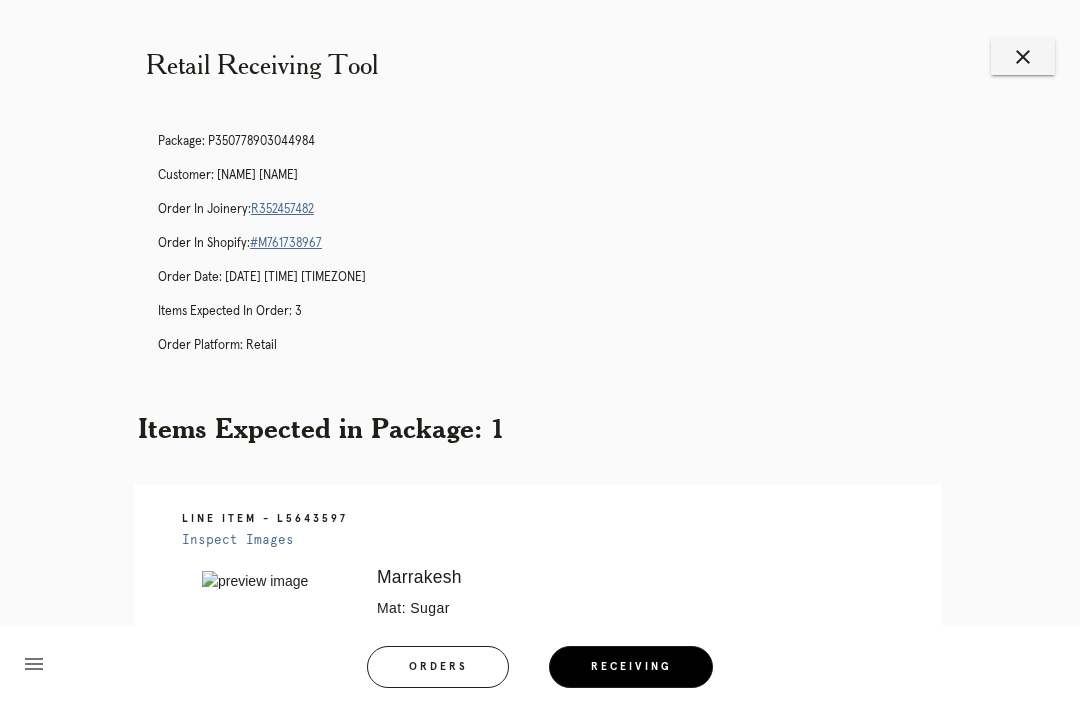 click on "close" at bounding box center [1023, 57] 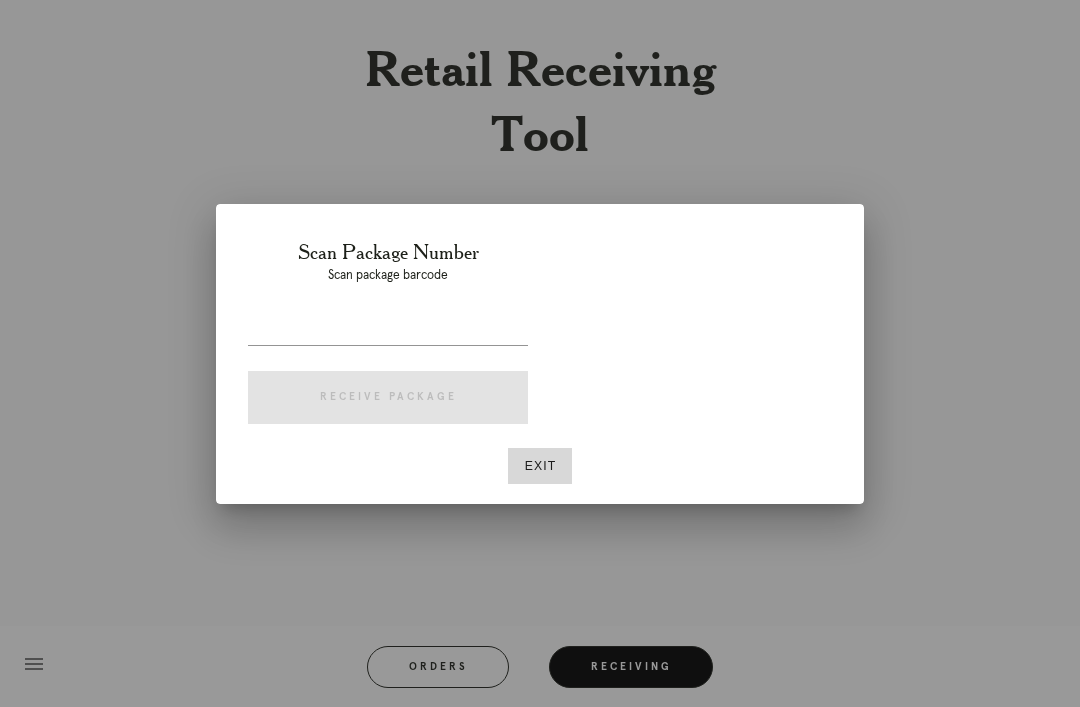 scroll, scrollTop: 0, scrollLeft: 0, axis: both 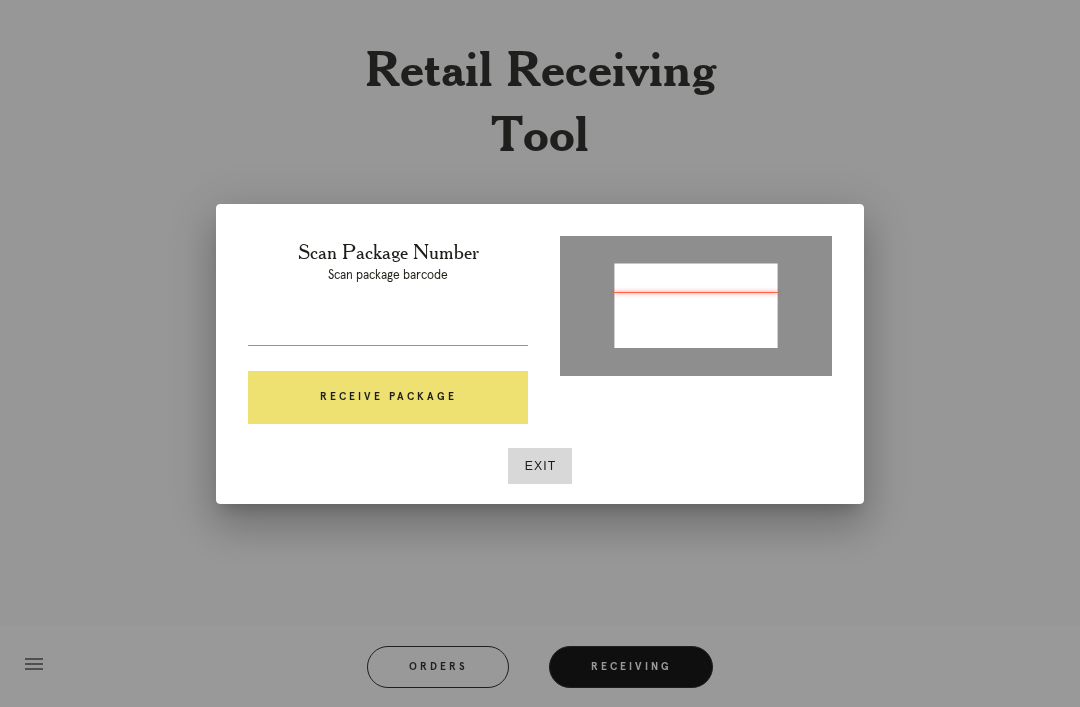 type on "P185890757219113" 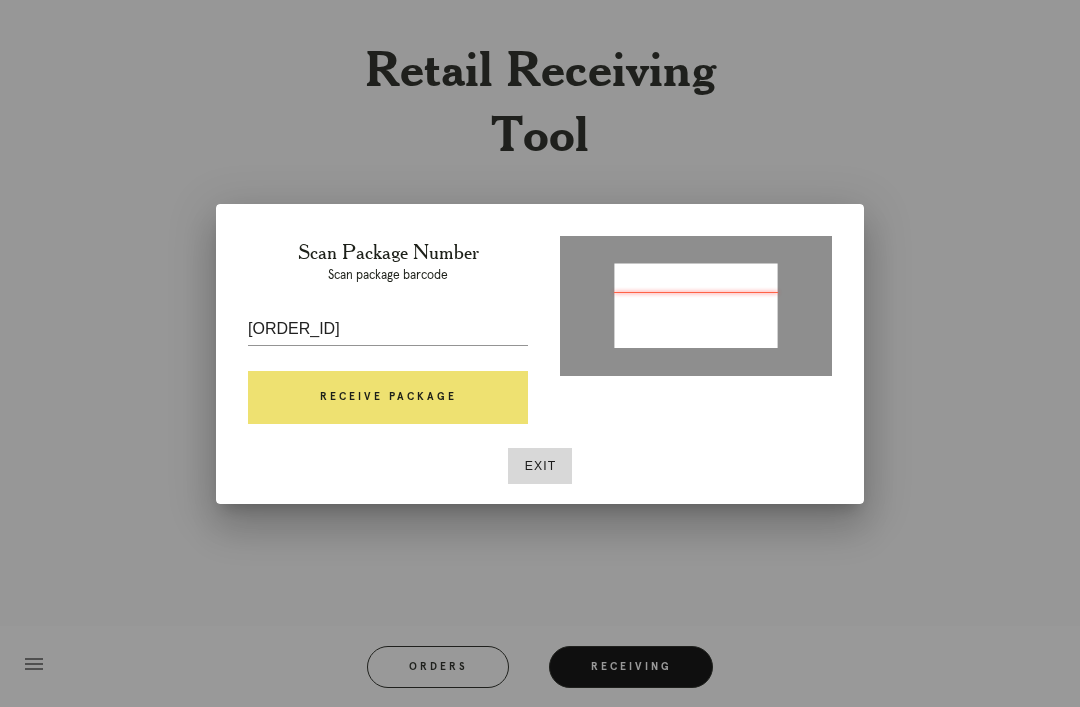 click on "Receive Package" at bounding box center (388, 398) 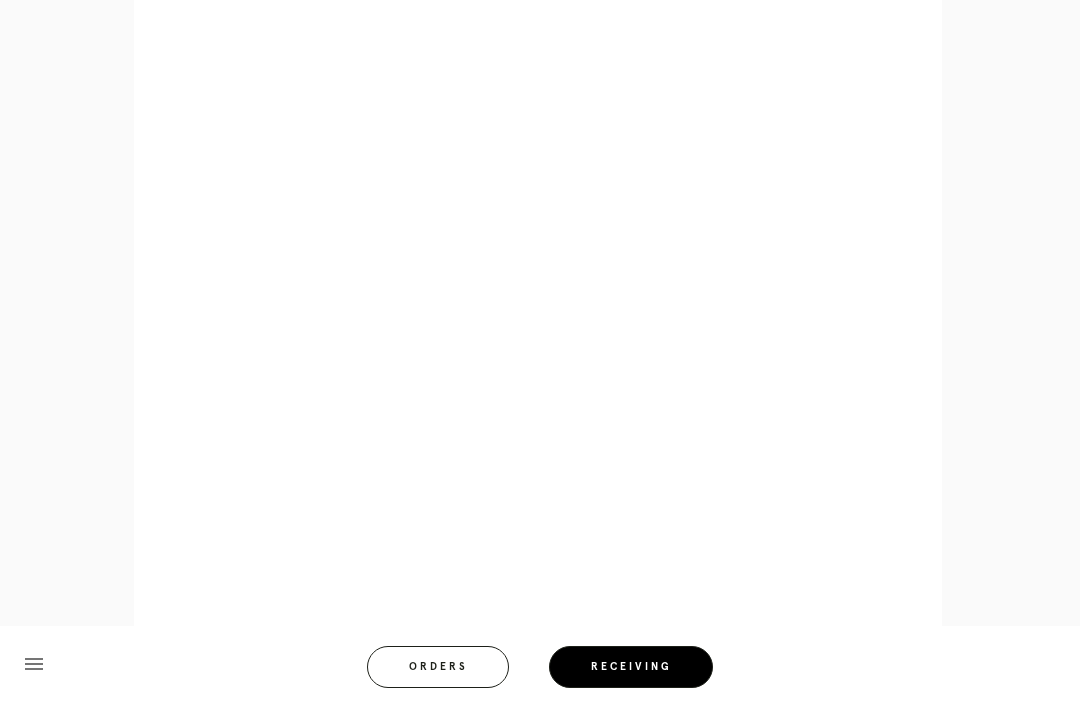 scroll, scrollTop: 858, scrollLeft: 0, axis: vertical 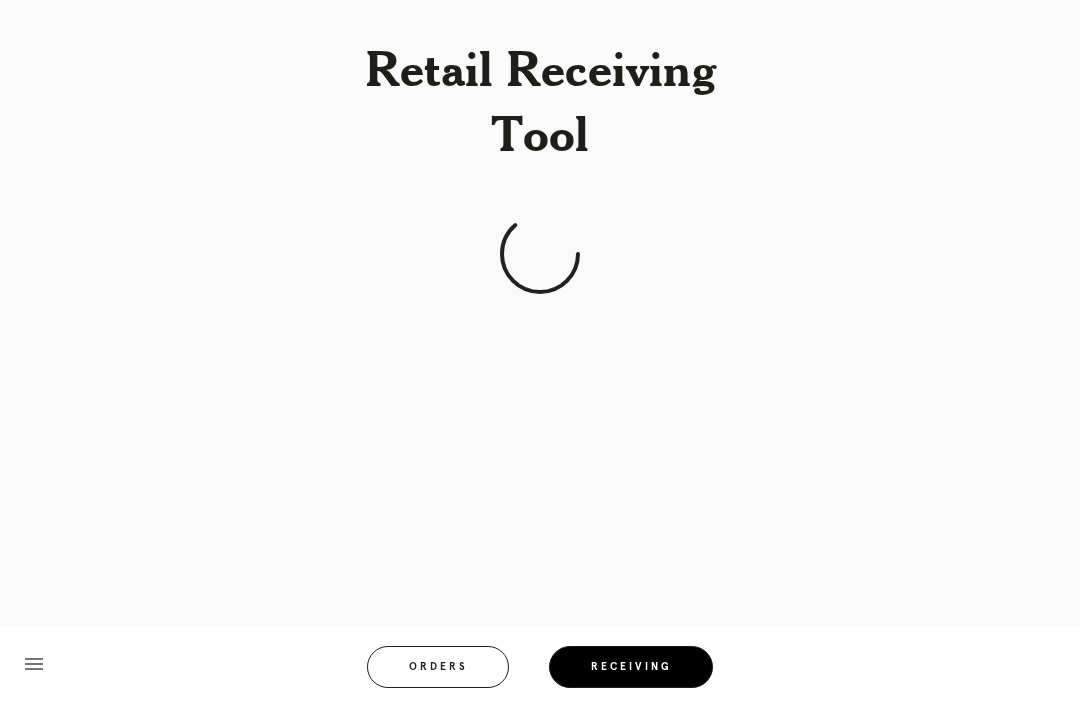 click on "menu
Orders
Receiving
Logged in as:   matt.curley@framebridge.com   76th and 3rd
Logout" at bounding box center (540, 673) 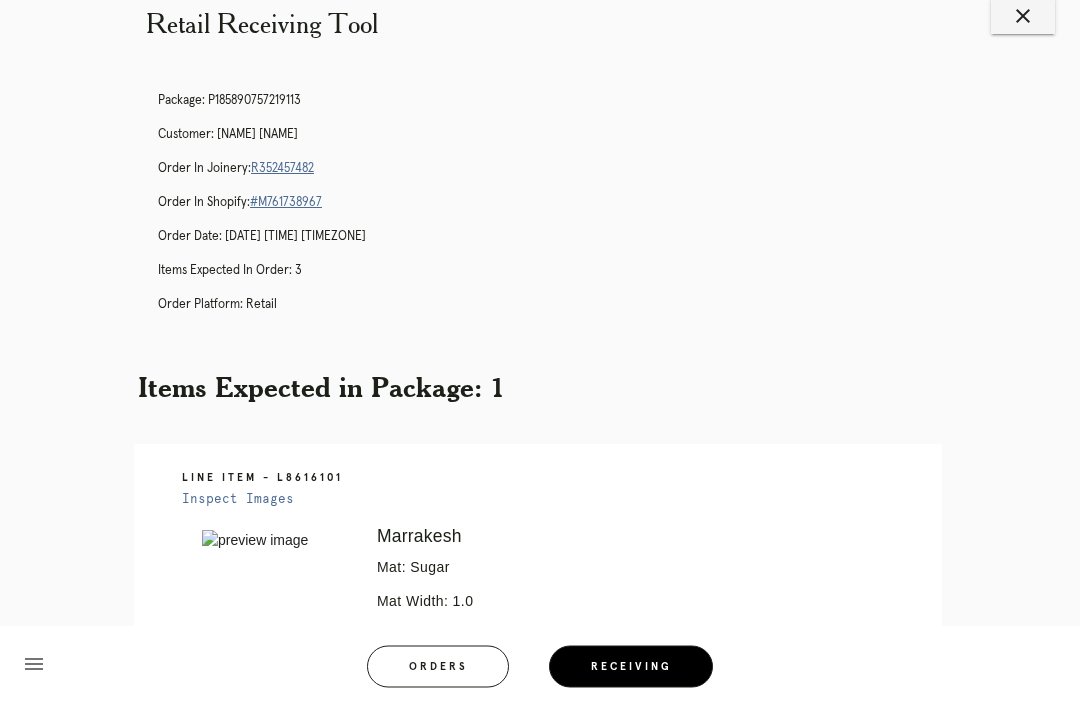 scroll, scrollTop: 0, scrollLeft: 0, axis: both 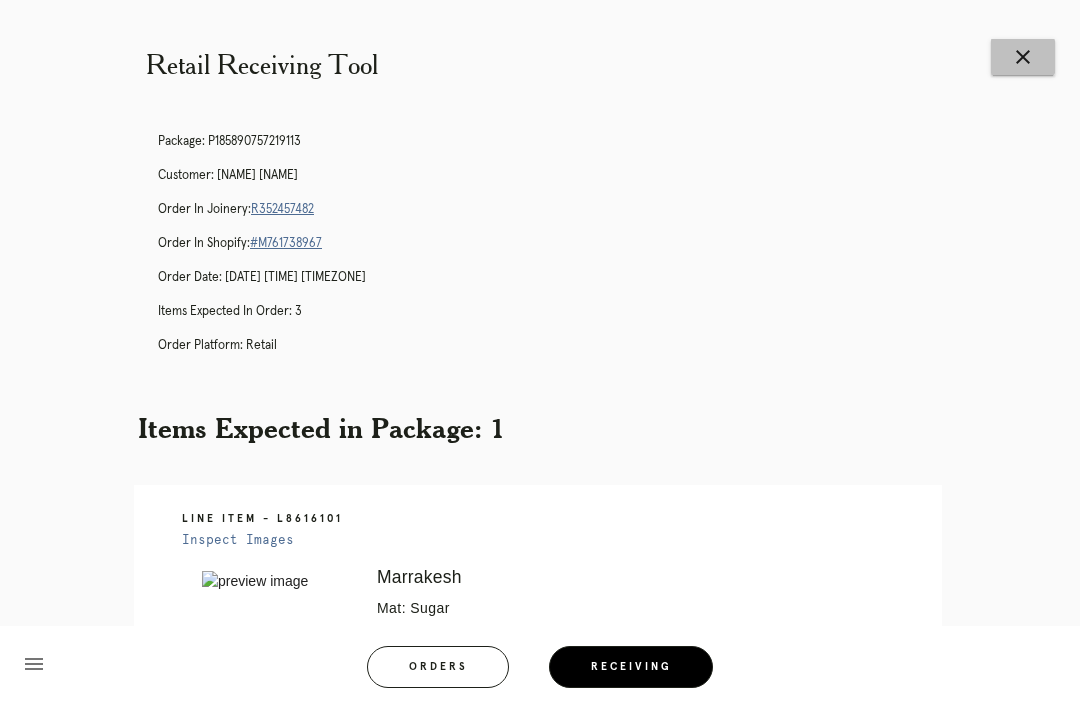 click on "close" at bounding box center [1023, 57] 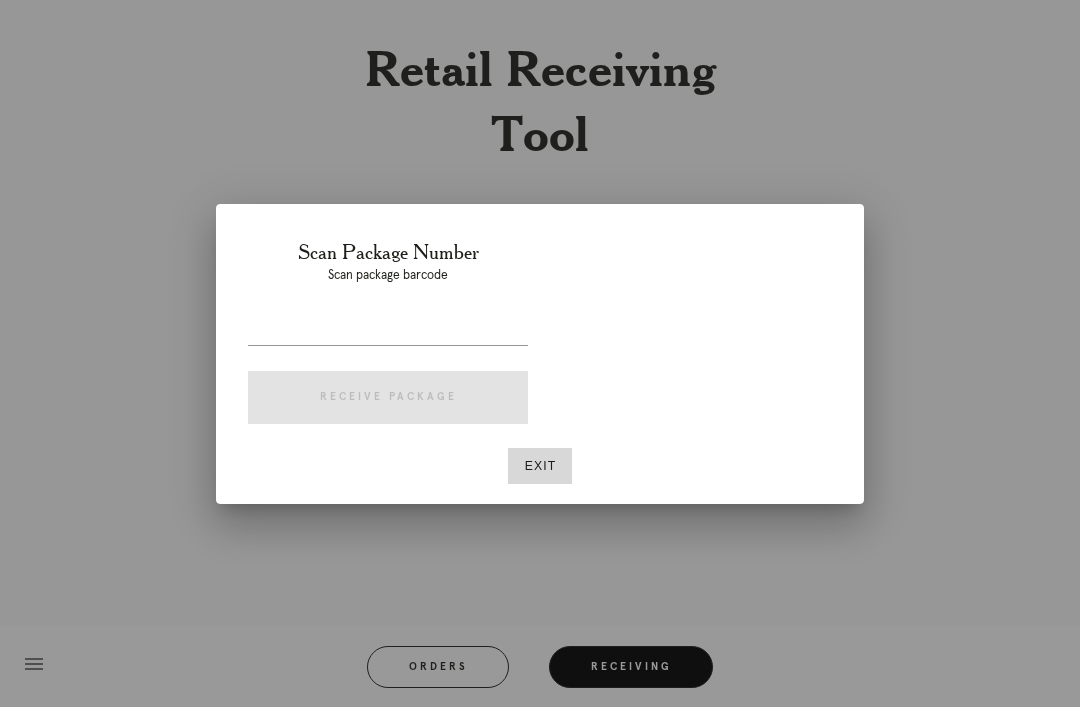 scroll, scrollTop: 0, scrollLeft: 0, axis: both 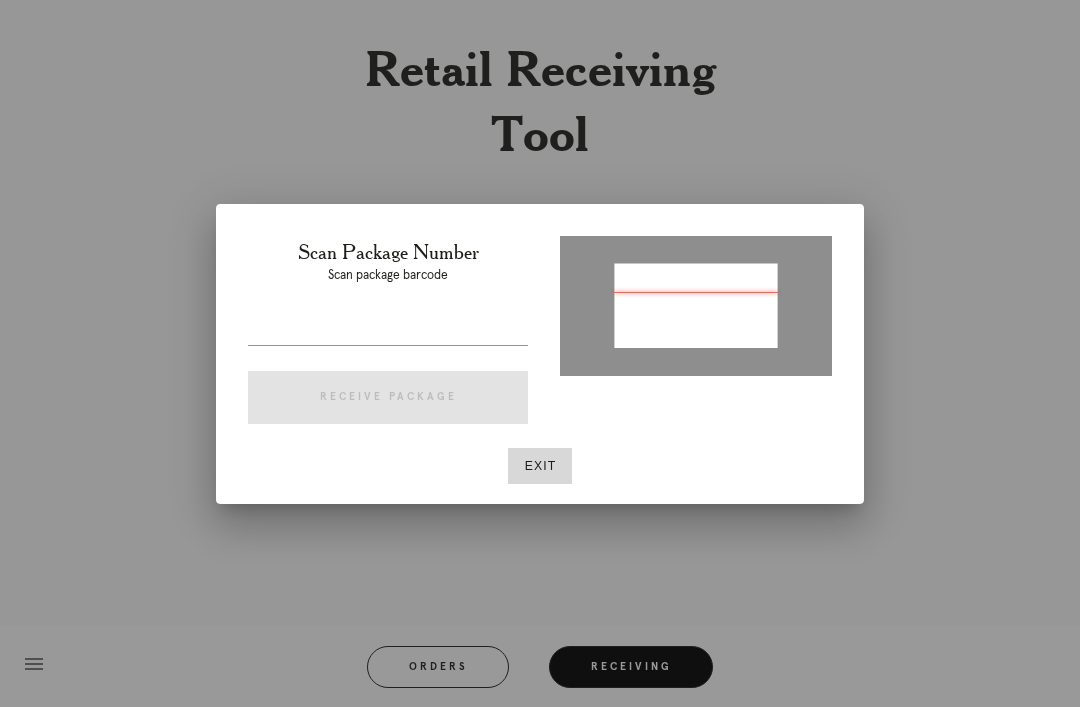 type on "P963219212421920" 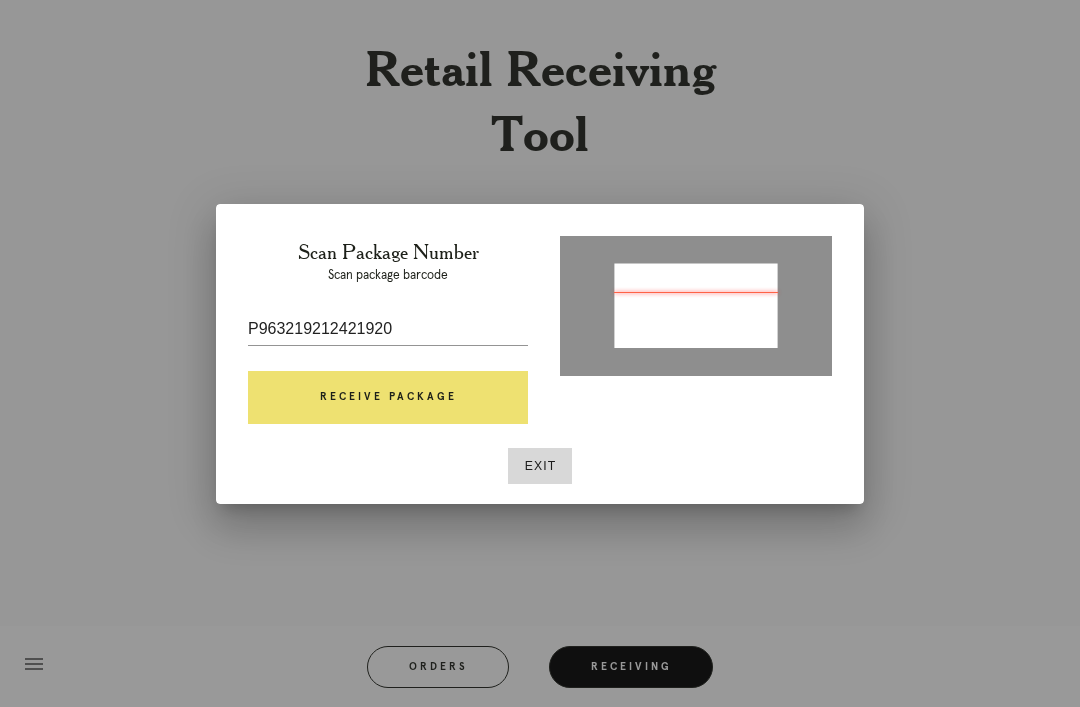 click on "Receive Package" at bounding box center (388, 398) 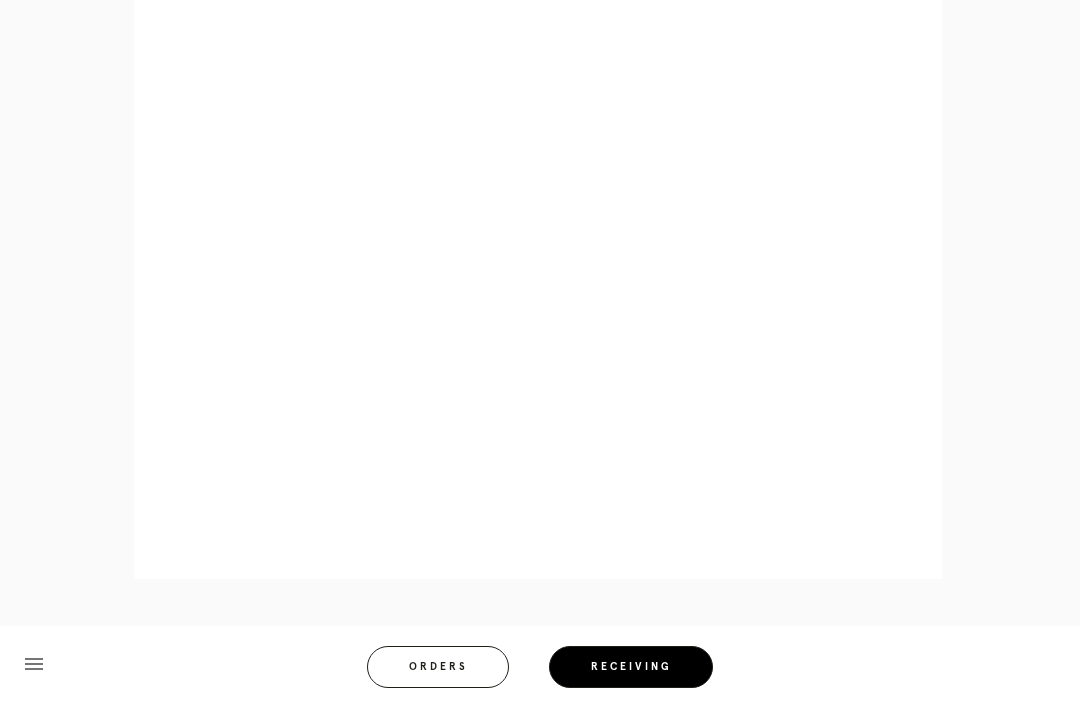 scroll, scrollTop: 962, scrollLeft: 0, axis: vertical 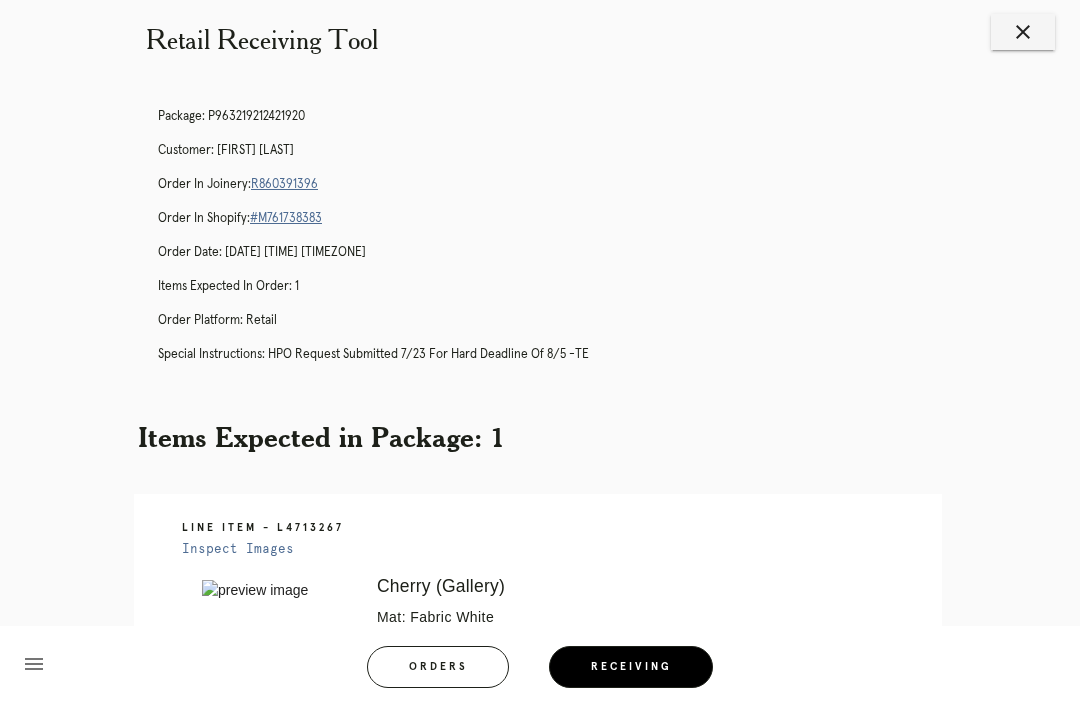 click on "close" at bounding box center (1023, 32) 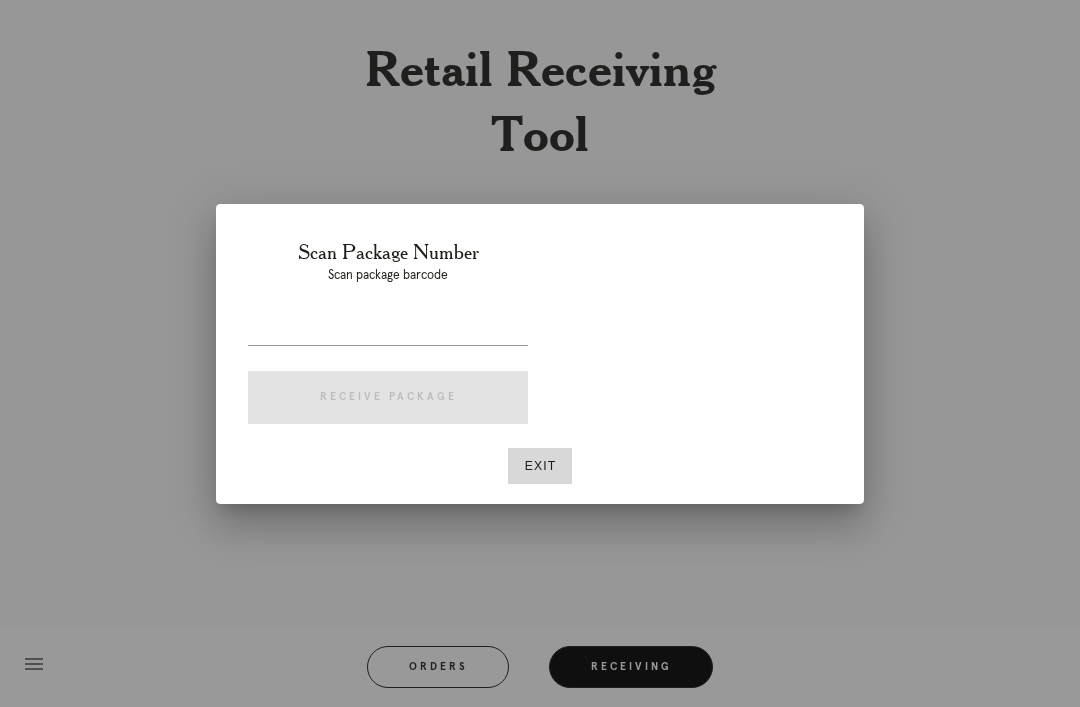 scroll, scrollTop: 25, scrollLeft: 0, axis: vertical 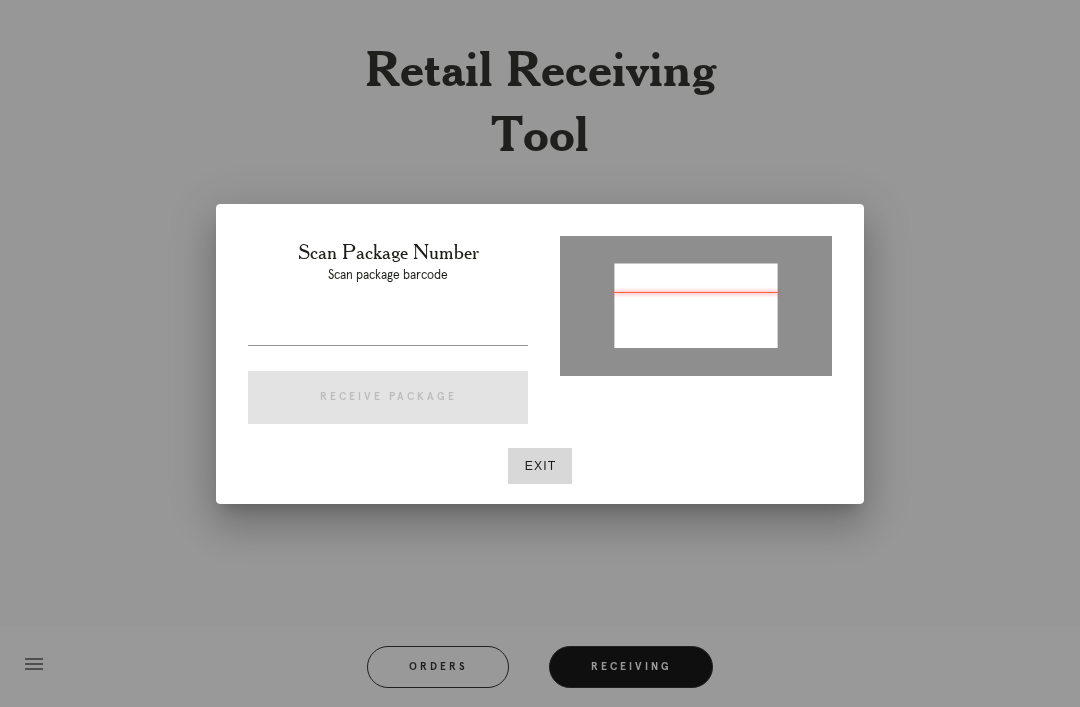 type on "[PACKAGE_ID]" 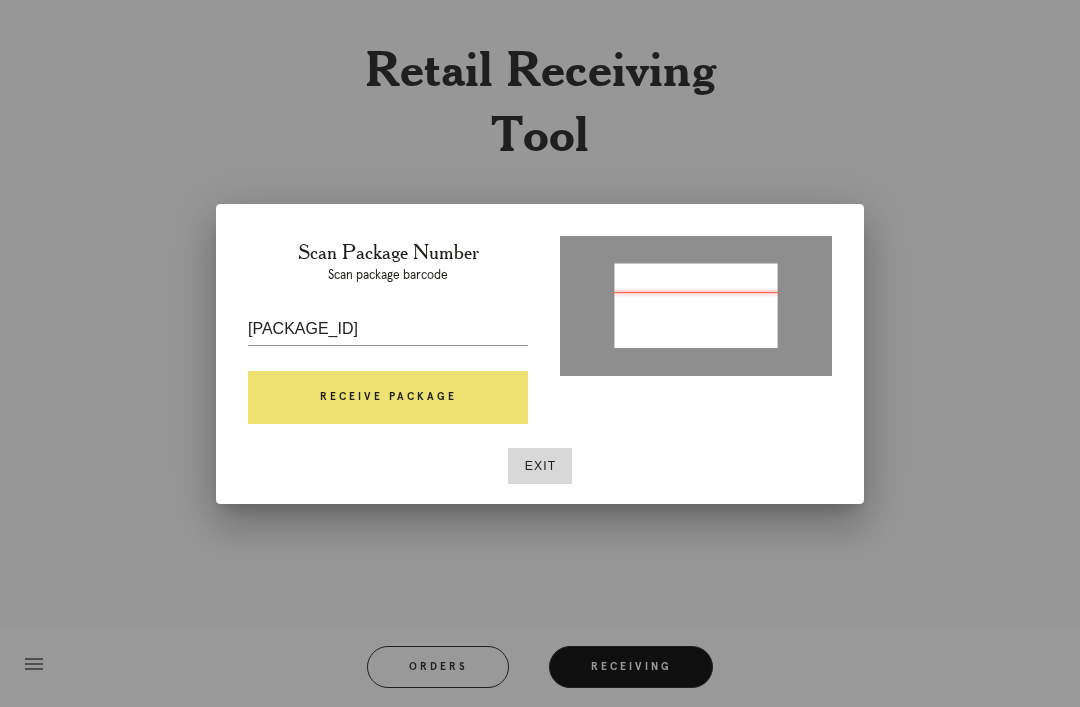 click on "Receive Package" at bounding box center (388, 398) 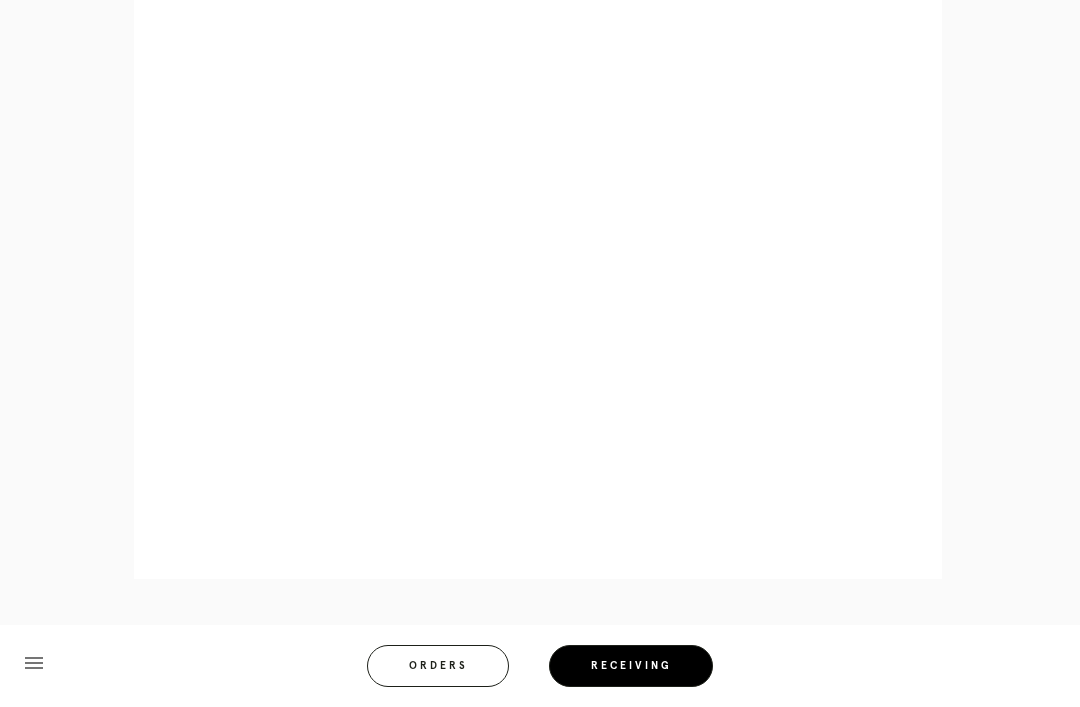 scroll, scrollTop: 922, scrollLeft: 0, axis: vertical 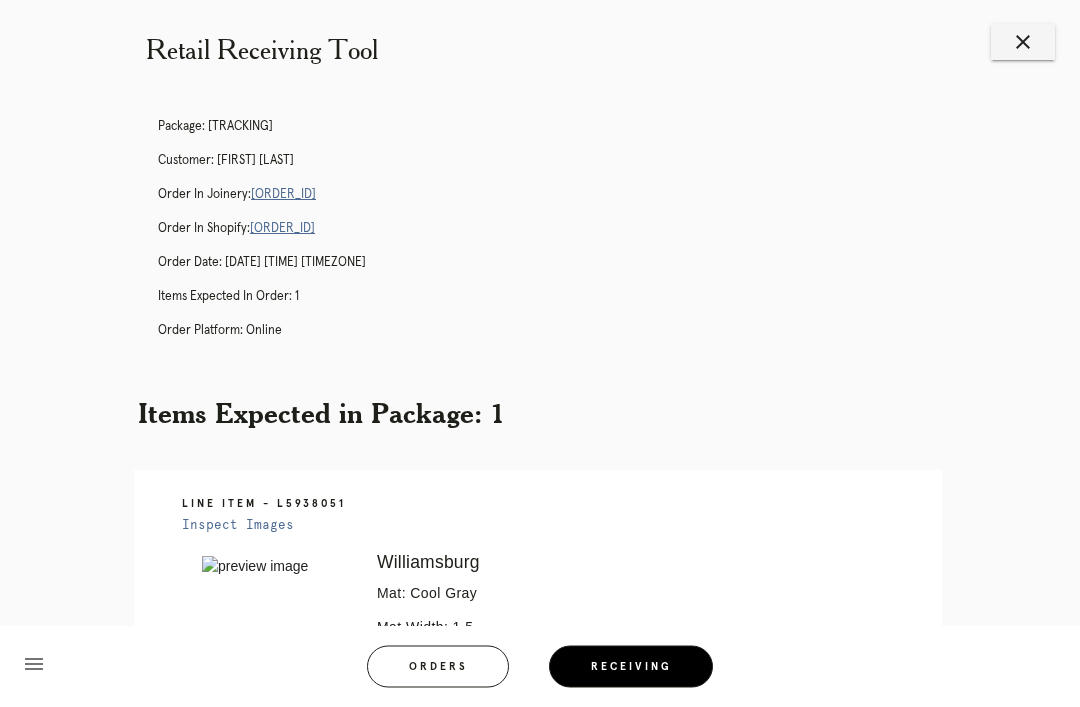 click on "close" at bounding box center (1023, 43) 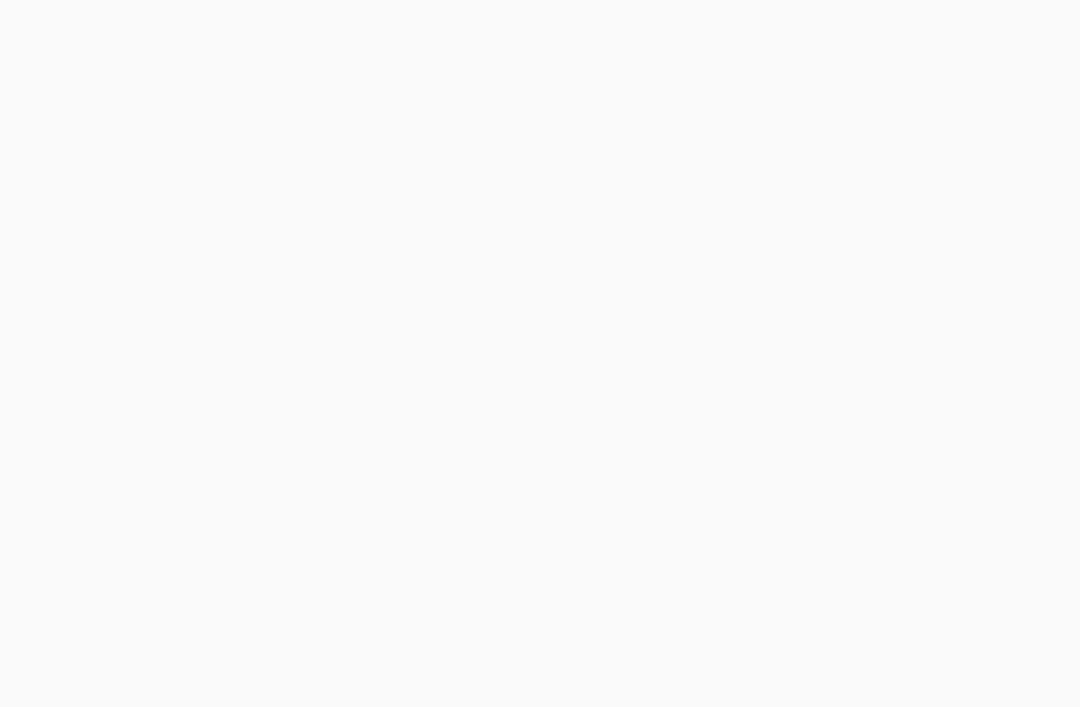 scroll, scrollTop: 64, scrollLeft: 0, axis: vertical 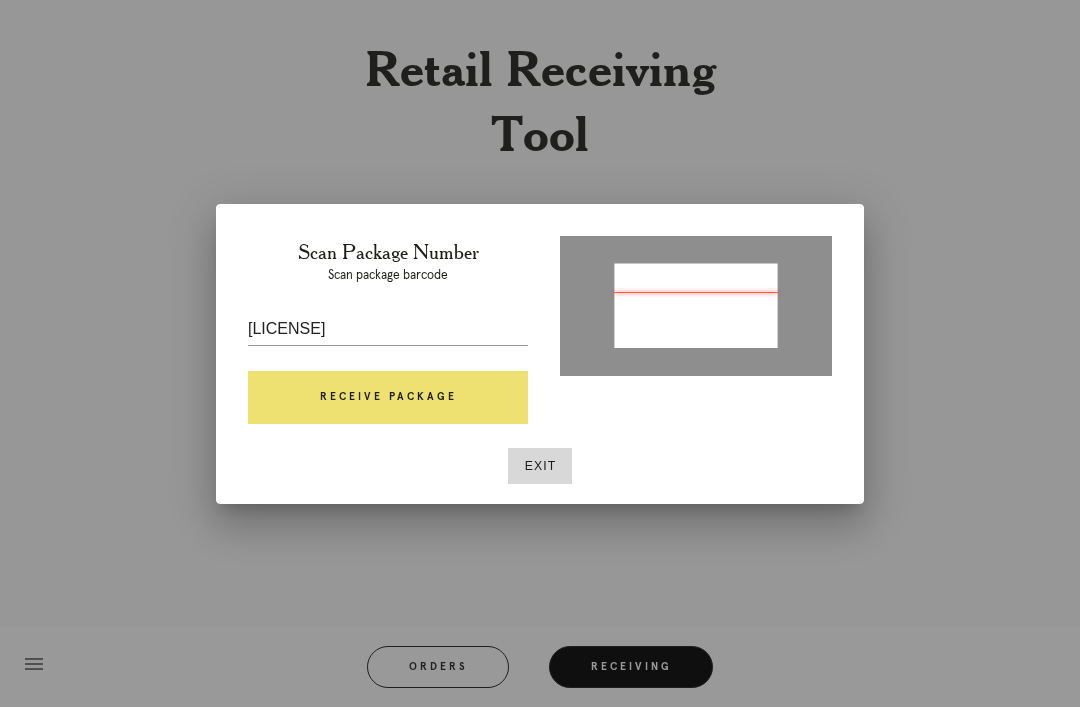 type on "P056303395526604" 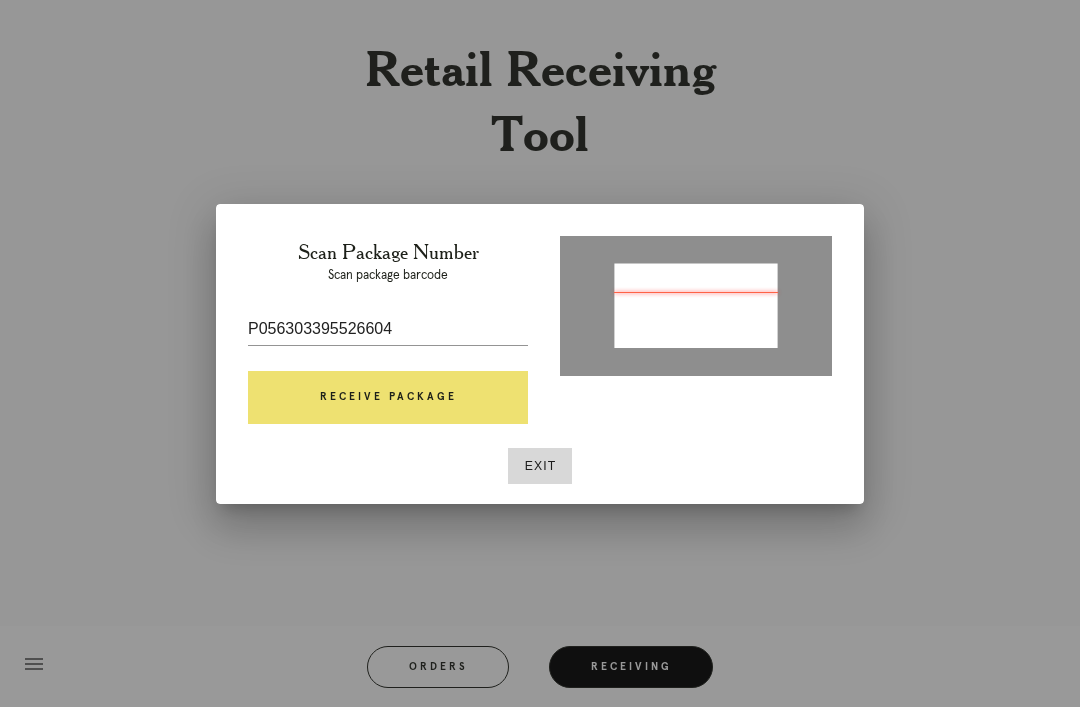 click on "Receive Package" at bounding box center (388, 398) 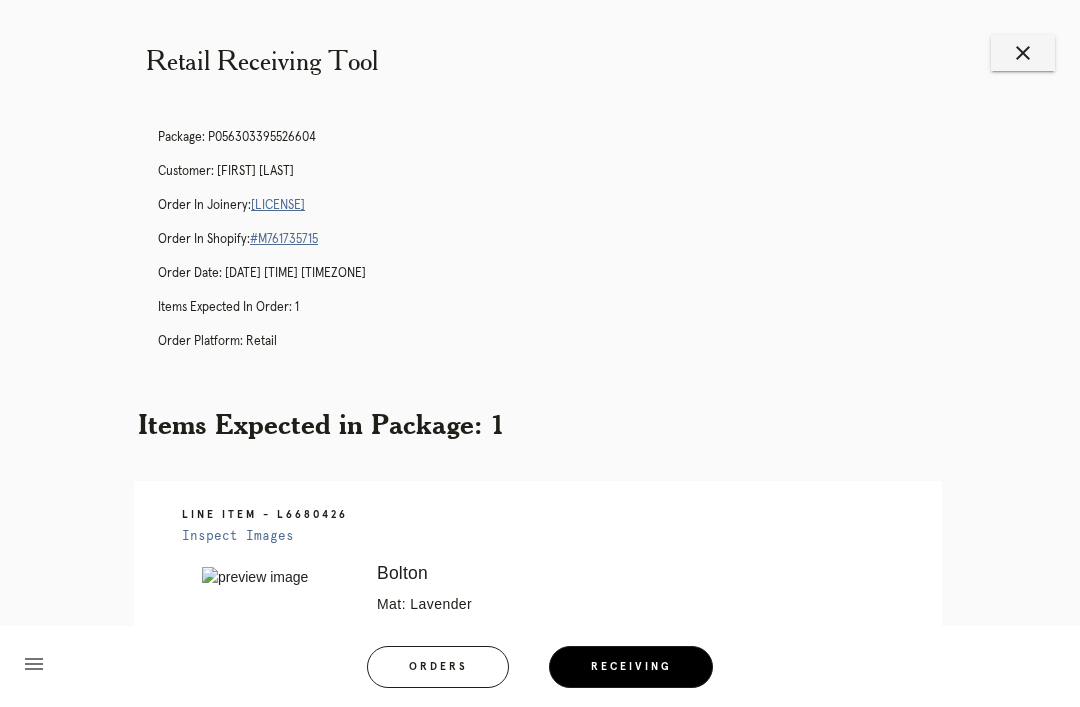scroll, scrollTop: 2, scrollLeft: 0, axis: vertical 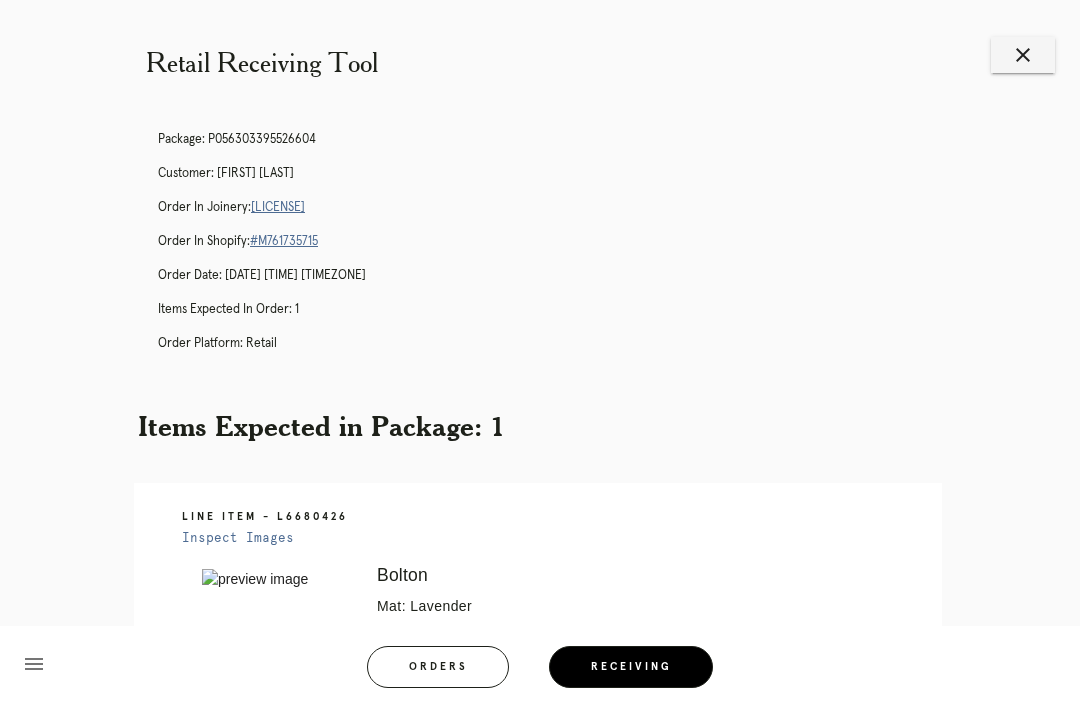 click on "R356051357" at bounding box center [278, 207] 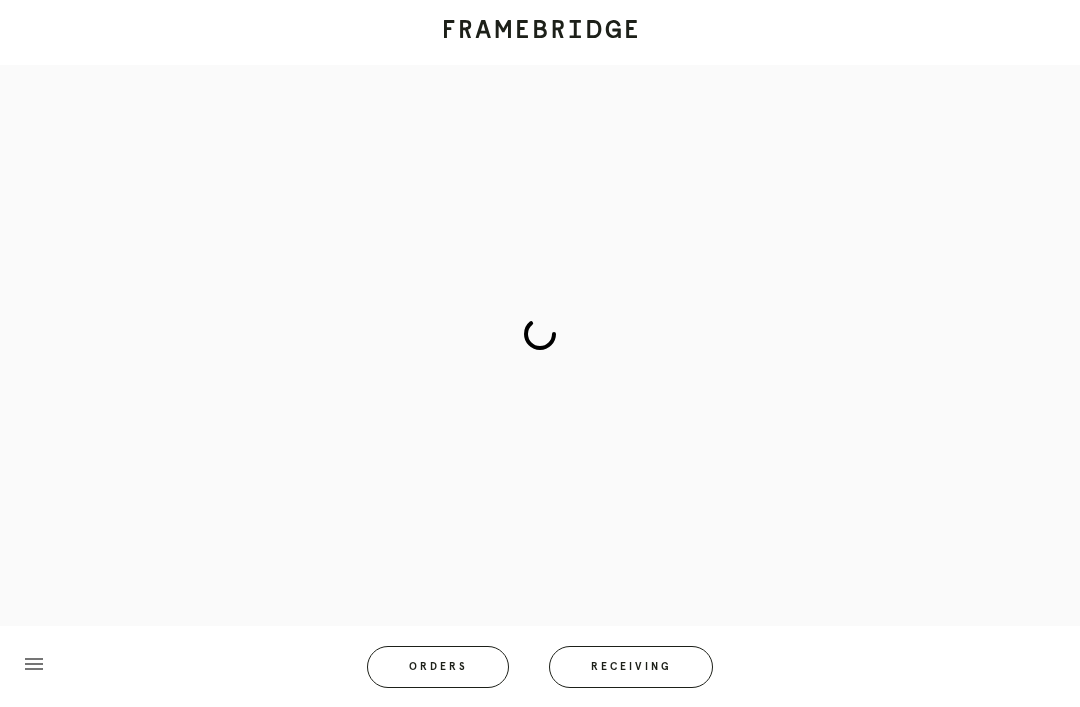 scroll, scrollTop: 0, scrollLeft: 0, axis: both 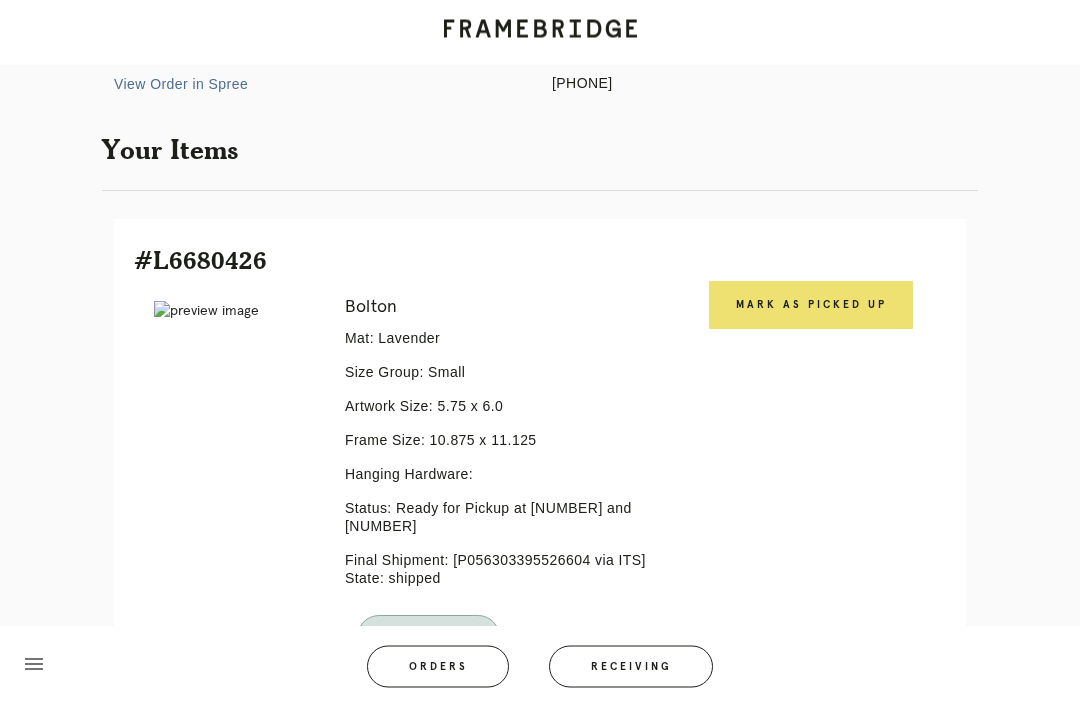 click on "Mark as Picked Up" at bounding box center (811, 306) 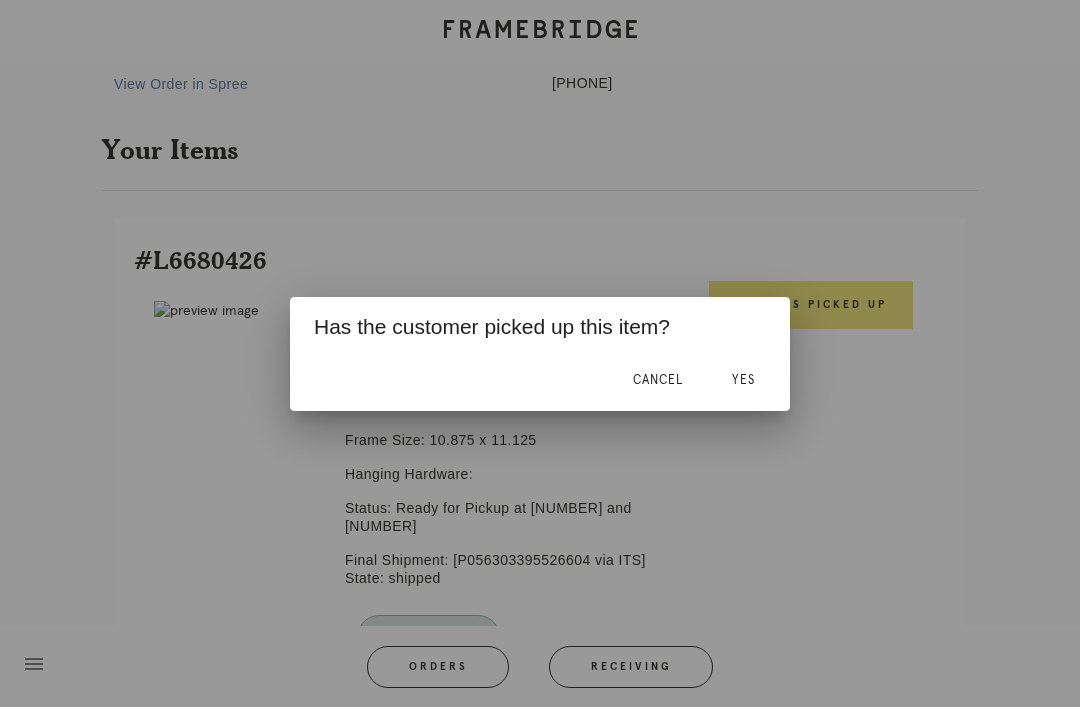 click on "Yes" at bounding box center (743, 380) 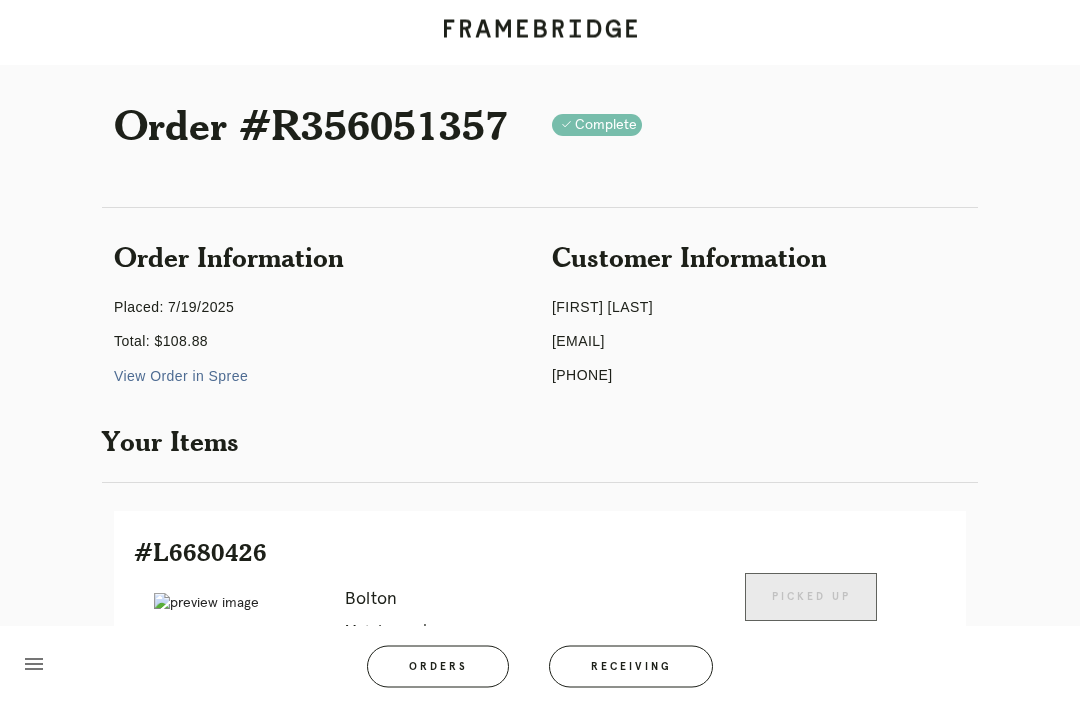 scroll, scrollTop: 0, scrollLeft: 0, axis: both 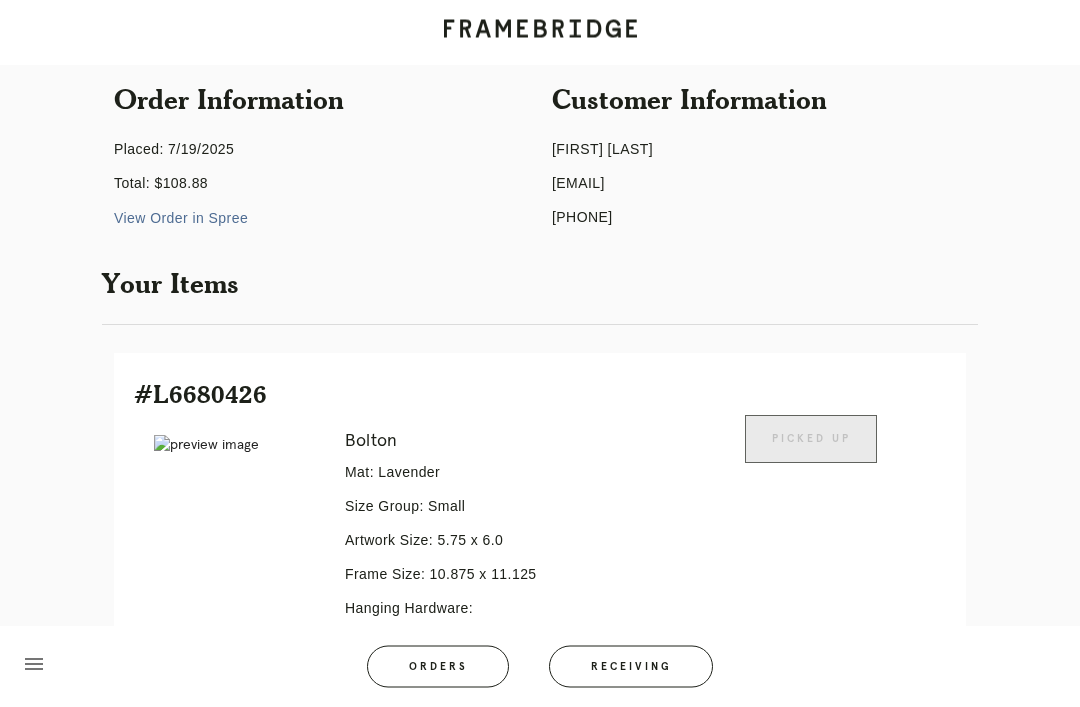 click on "Orders" at bounding box center (438, 667) 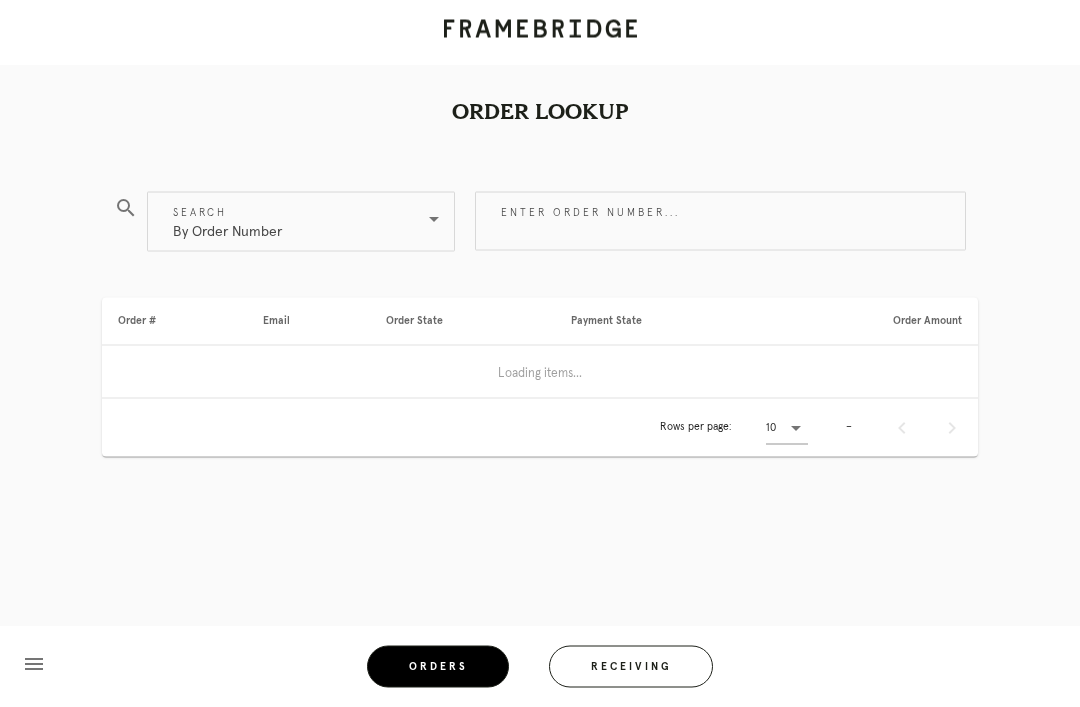 scroll, scrollTop: 64, scrollLeft: 0, axis: vertical 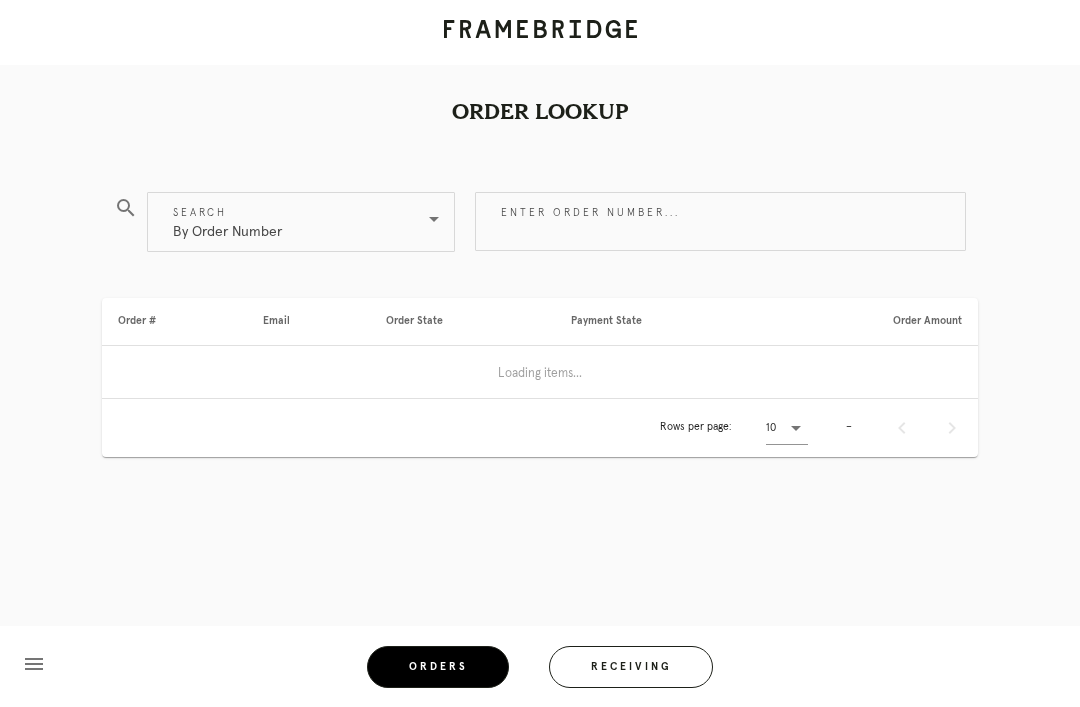 click on "Enter order number..." at bounding box center (720, 221) 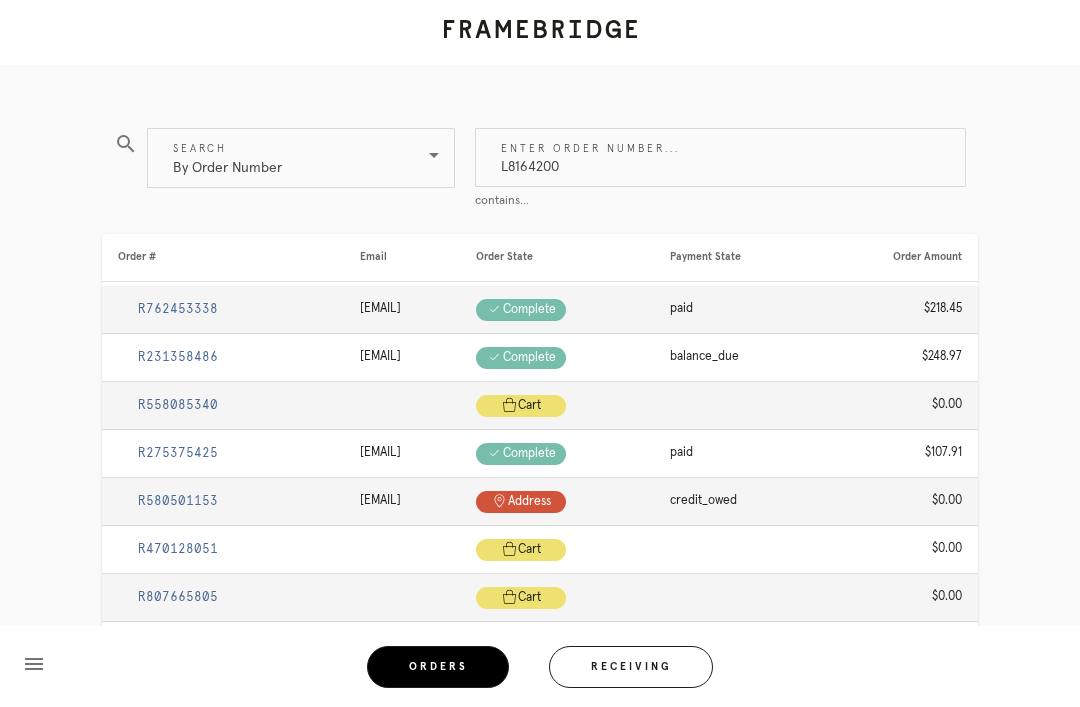 click on "search Search By Order Number" at bounding box center [284, 161] 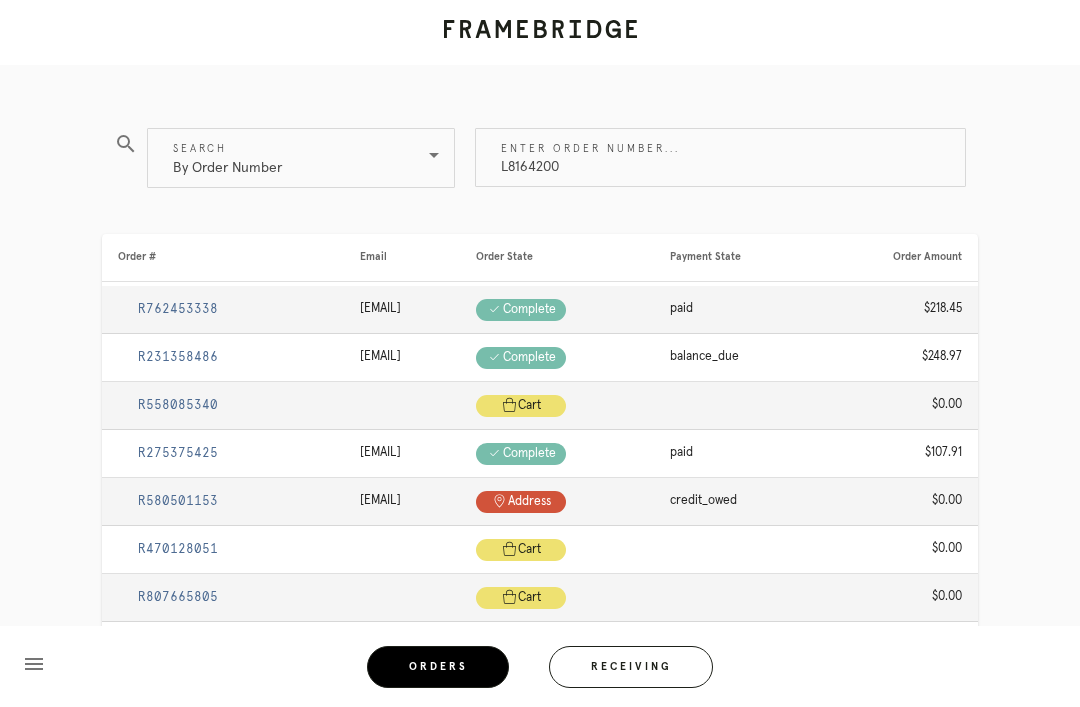 click on "search" at bounding box center [126, 144] 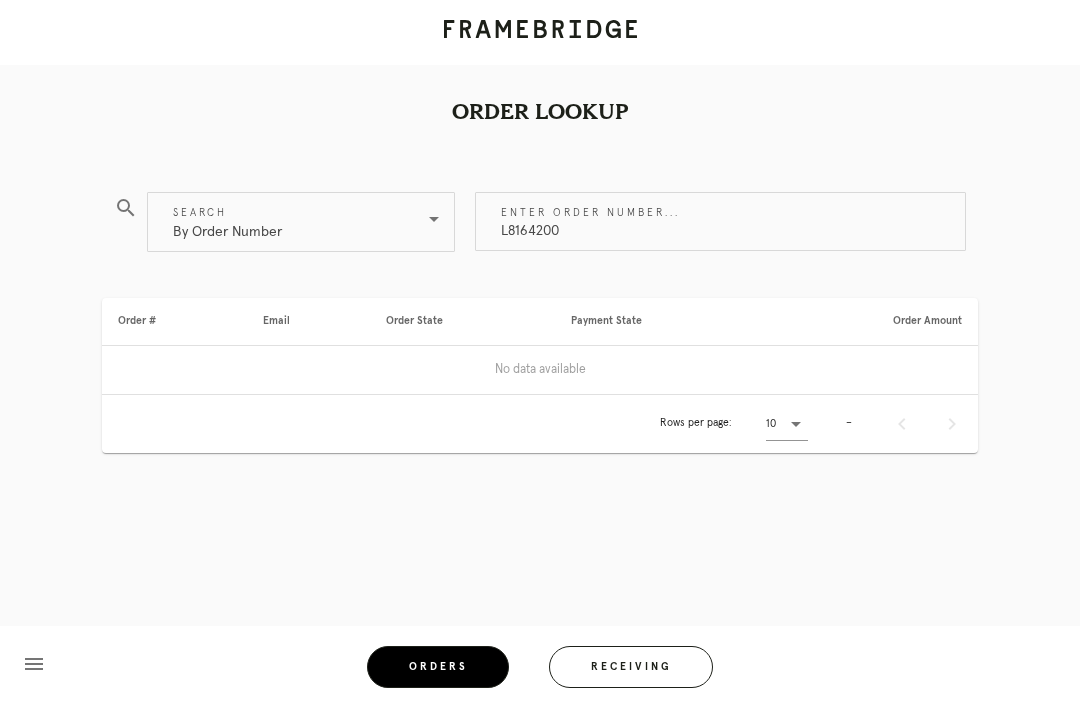 click on "L8164200" at bounding box center [720, 221] 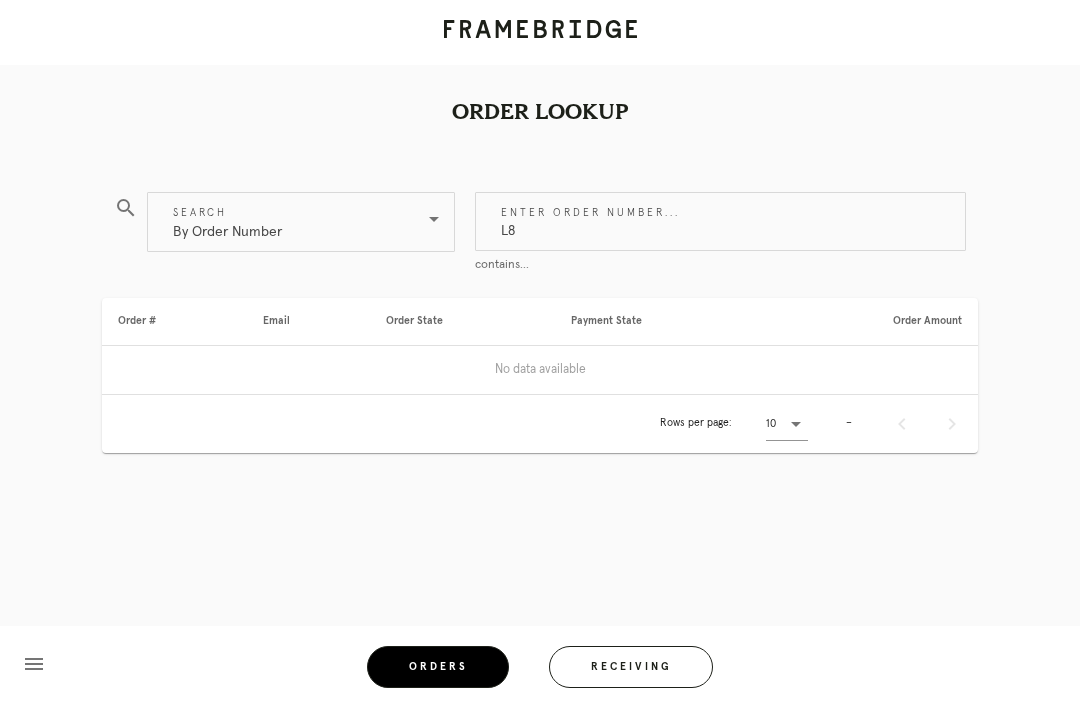 type on "L" 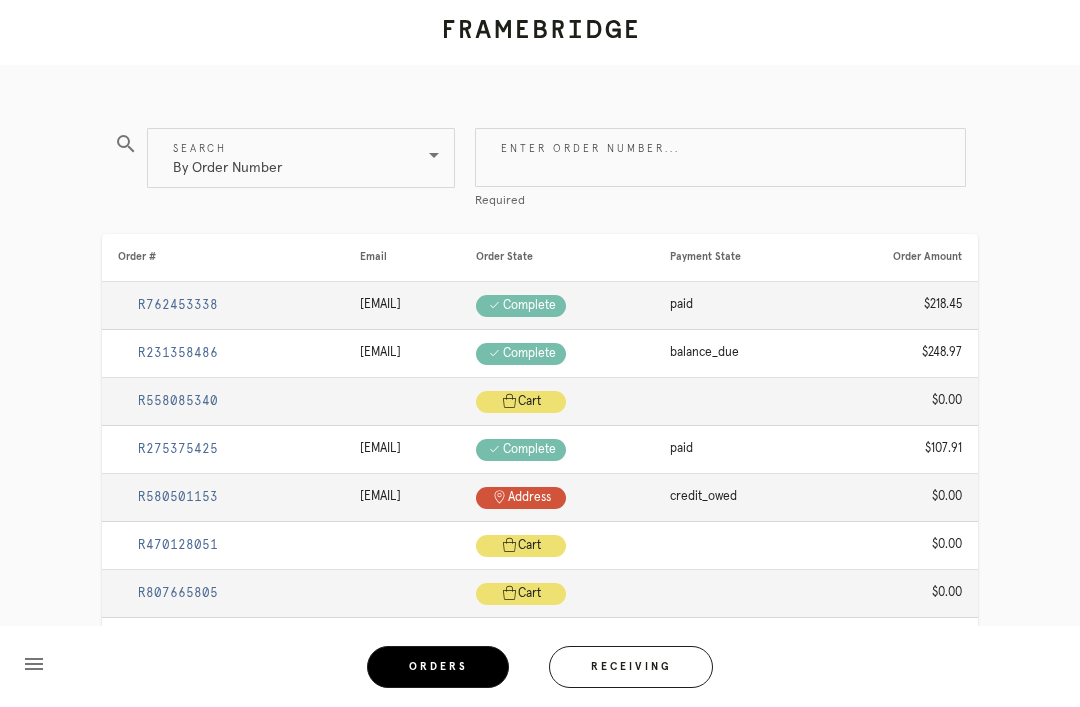 type 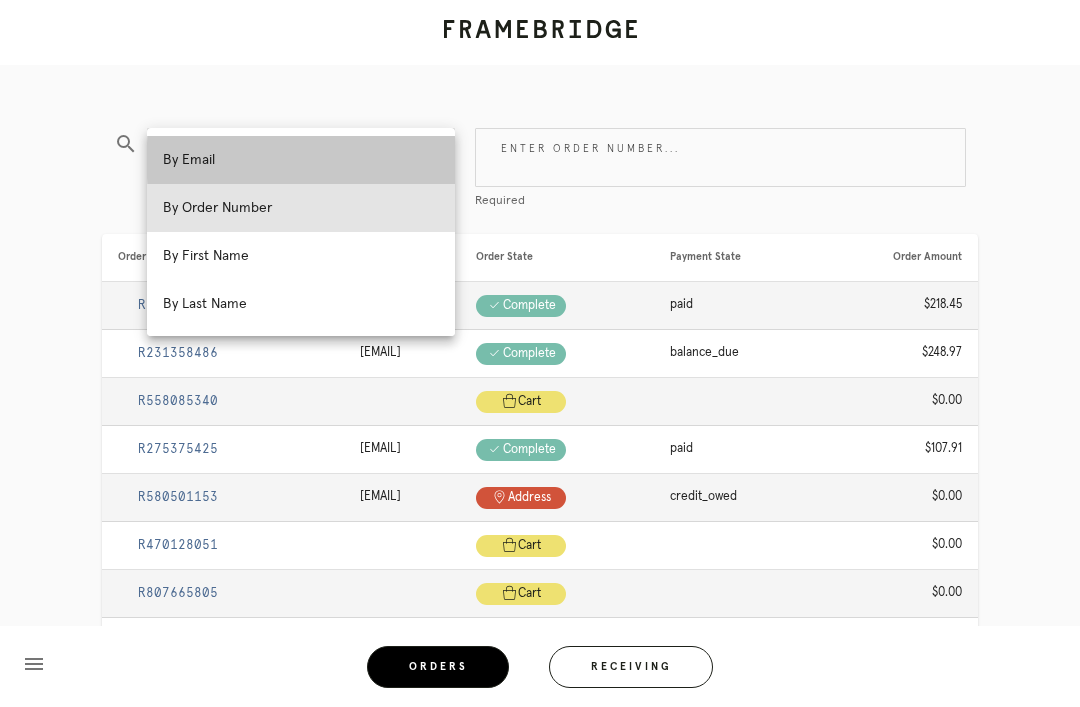 click on "By Email" at bounding box center [301, 160] 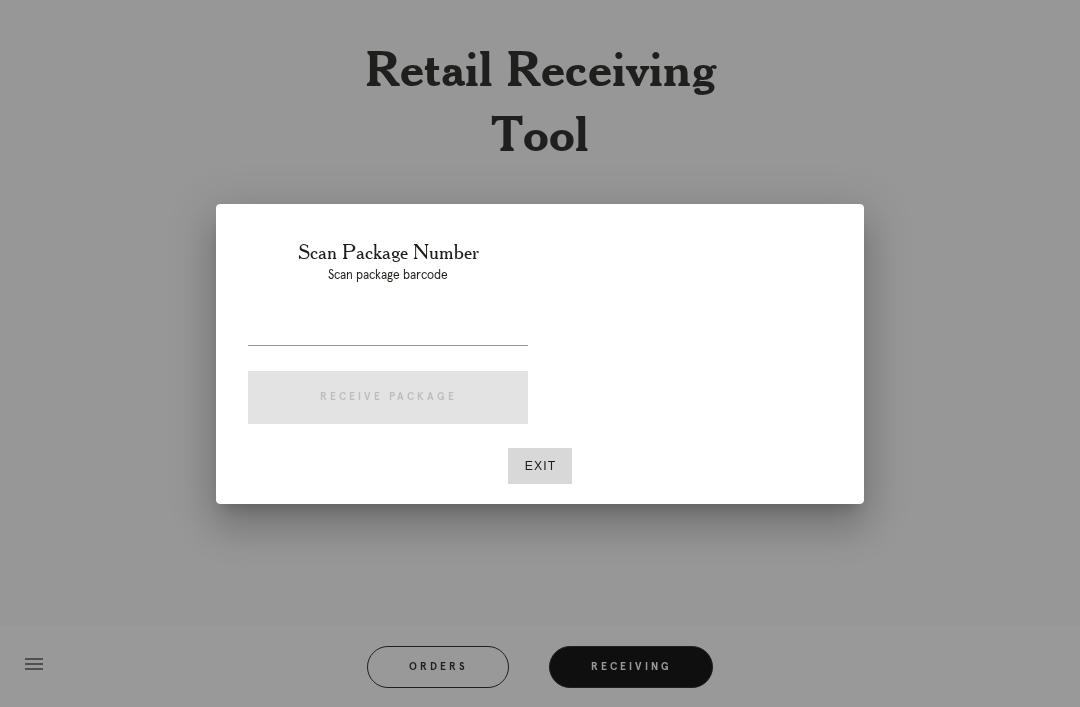 scroll, scrollTop: 15, scrollLeft: 0, axis: vertical 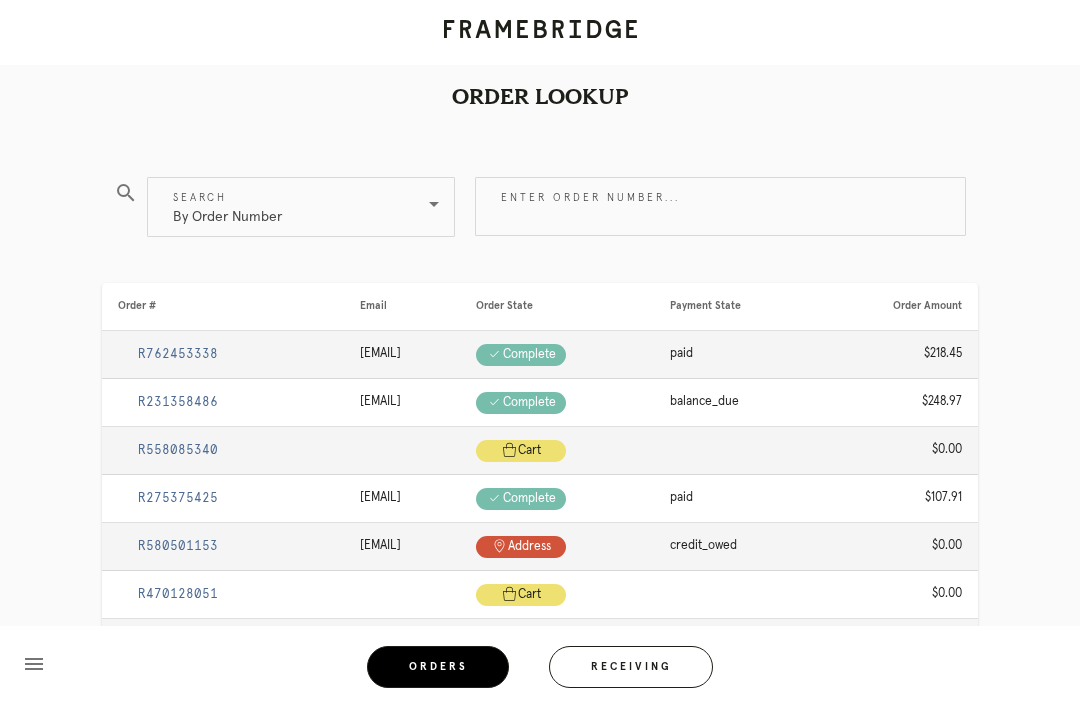 click on "Enter order number..." at bounding box center [720, 206] 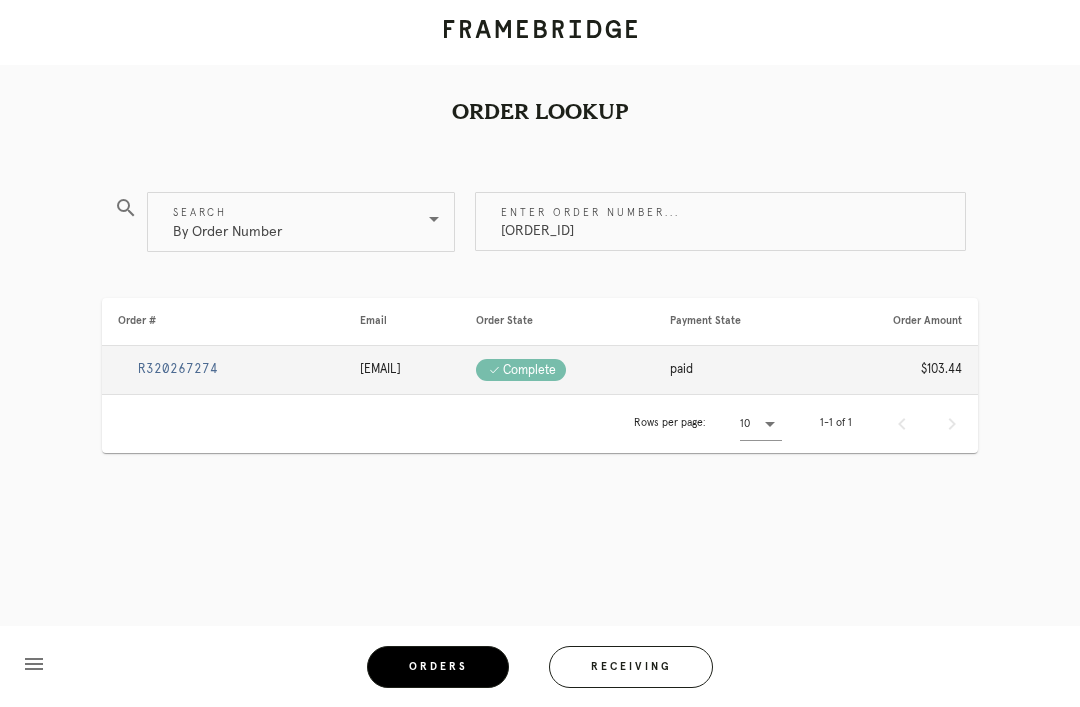 type on "[ORDER_ID]" 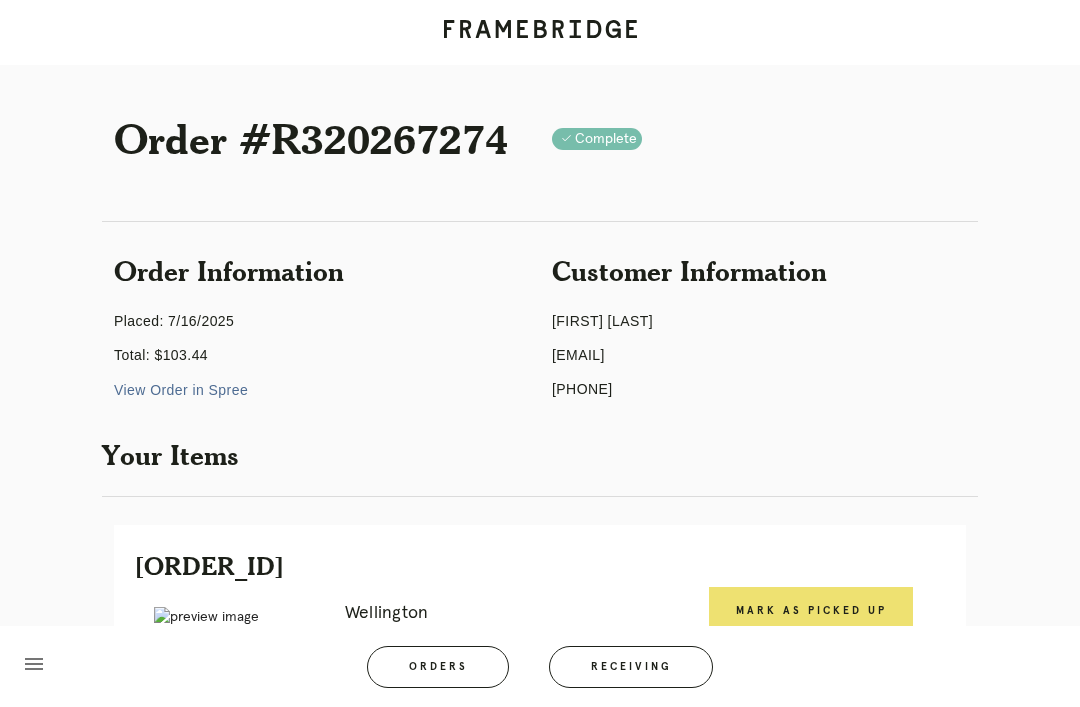 click on "Order #[ORDER_ID]
Check
.a {
fill: #1d2019;
}
complete
Order Information
Placed: [DATE]
Total: [PRICE]
View Order in Spree
Customer Information
[FIRST] [LAST]
[EMAIL]
[PHONE]
Your Items     [ORDER_ID]
Error retreiving frame spec #[NUMBER]
[CITY]
Mat: [MATERIAL]
Size Group: [SIZE]
Artwork Size:
[DIMENSION]
x
[DIMENSION]
Frame Size:
[DIMENSION]
x
[DIMENSION]
Hanging Hardware:
Status:
Replacement frame delivered
Final Shipment:
[PACKAGE_ID] via EasyPost] State: shipped
Mark as Picked Up
Dropped off
Sneak Peek
Line Item
menu" at bounding box center [540, 565] 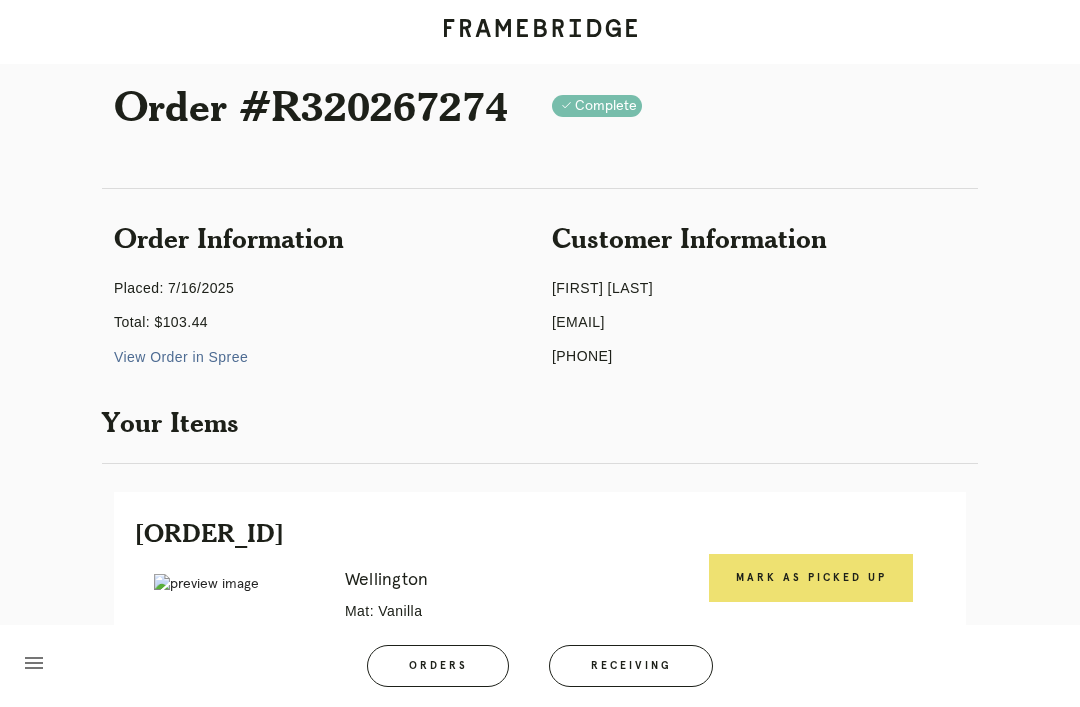 scroll, scrollTop: 0, scrollLeft: 0, axis: both 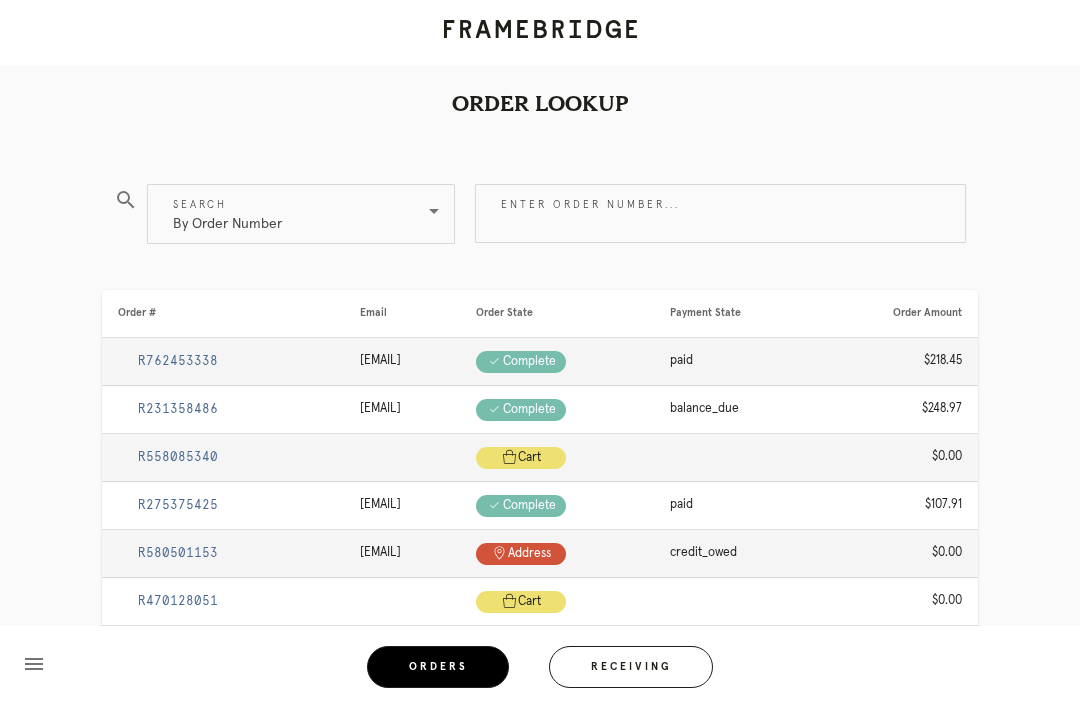 click on "Enter order number..." at bounding box center [720, 213] 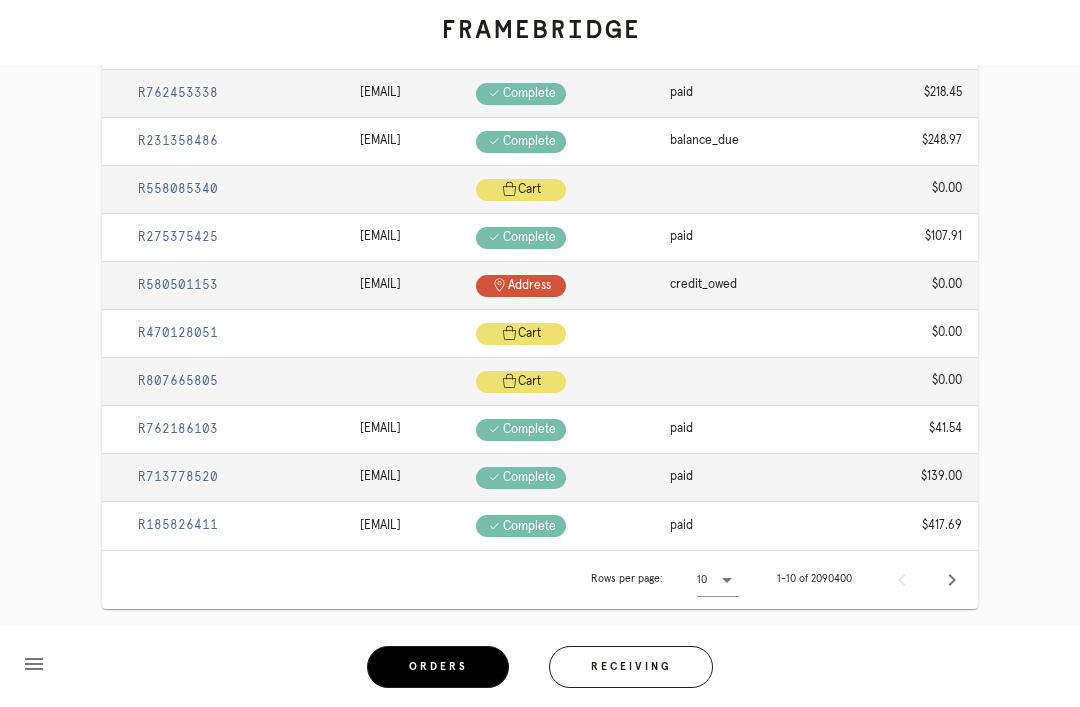 click on "Receiving" at bounding box center (631, 667) 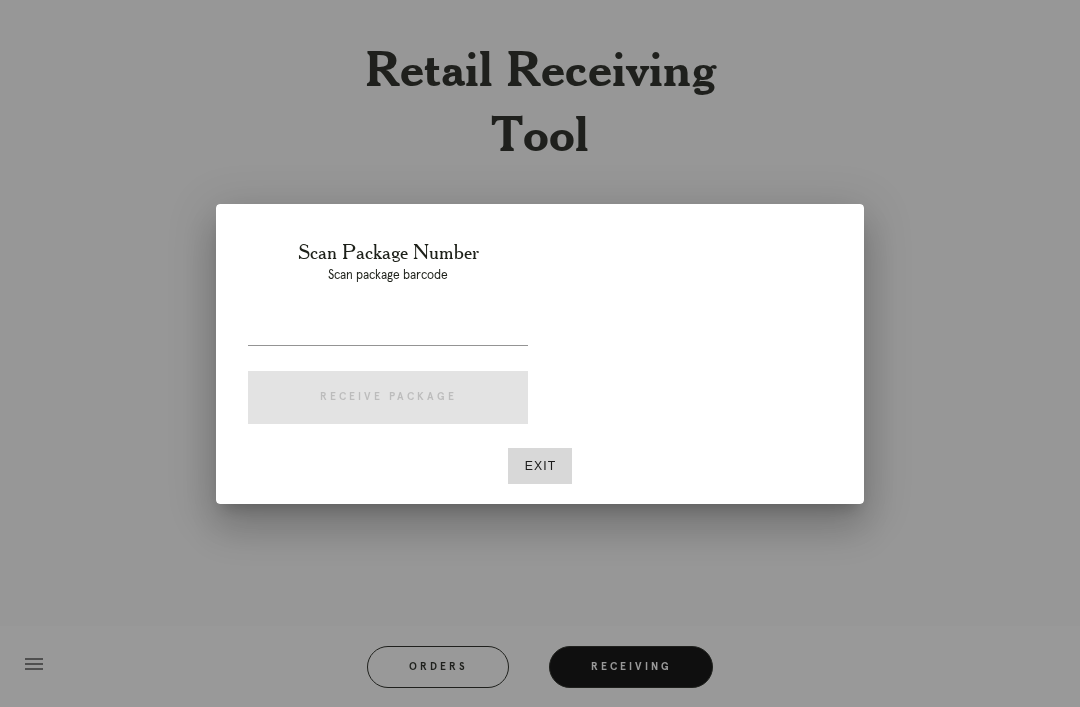 scroll, scrollTop: 64, scrollLeft: 0, axis: vertical 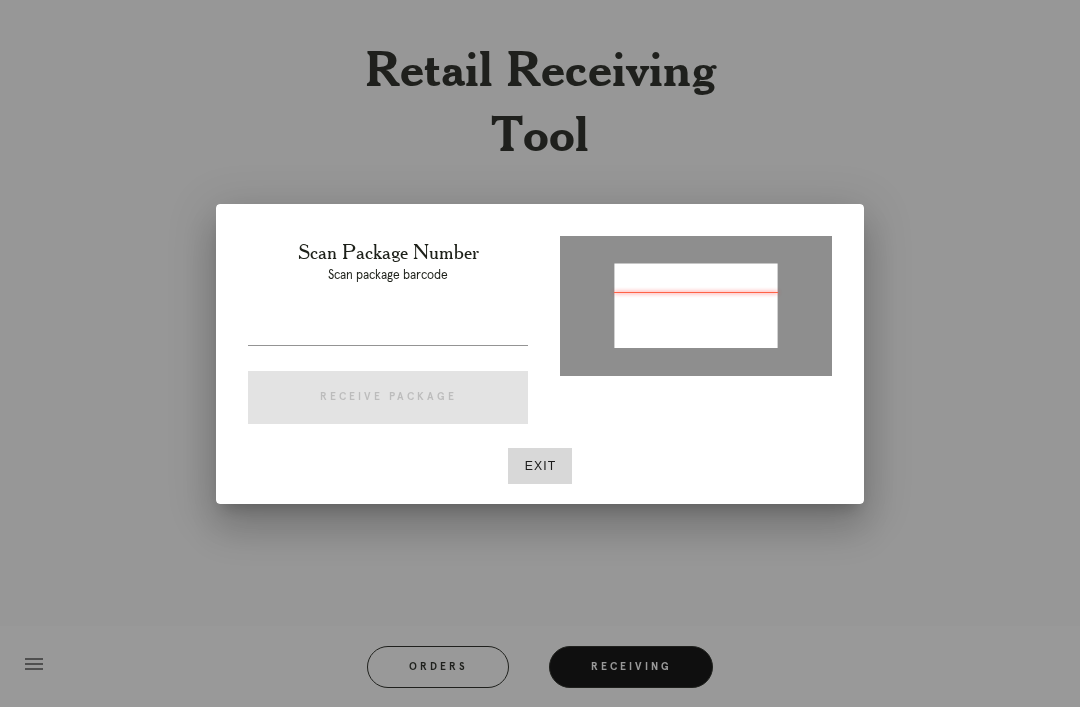type on "[PACKAGE_ID]" 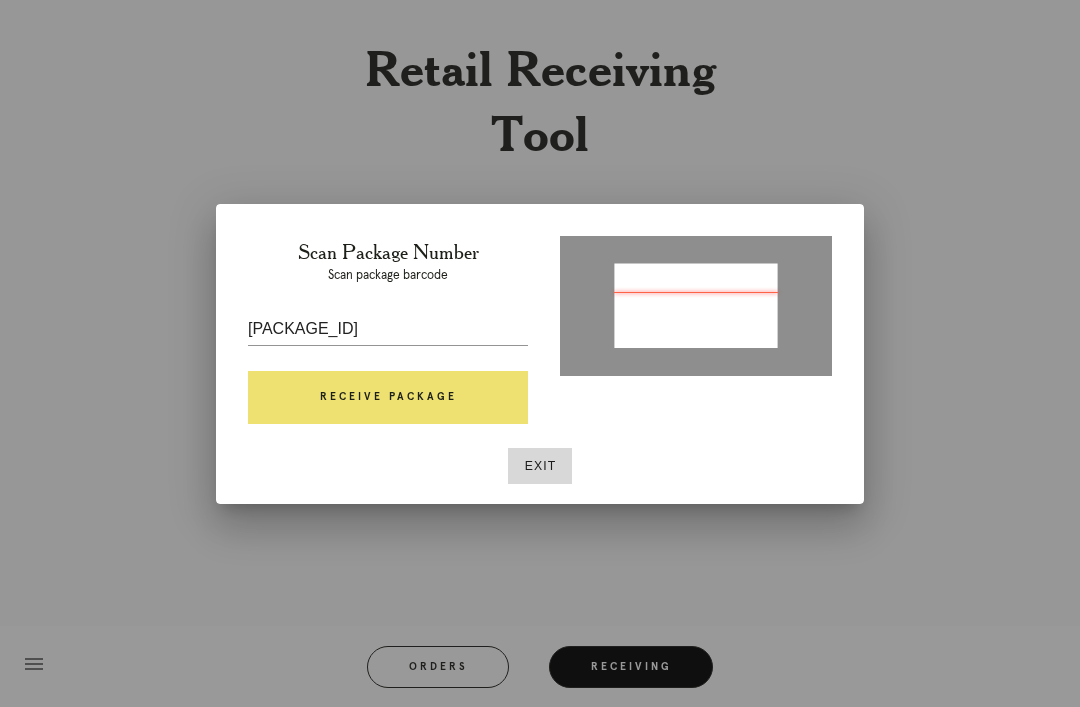 click on "Receive Package" at bounding box center [388, 398] 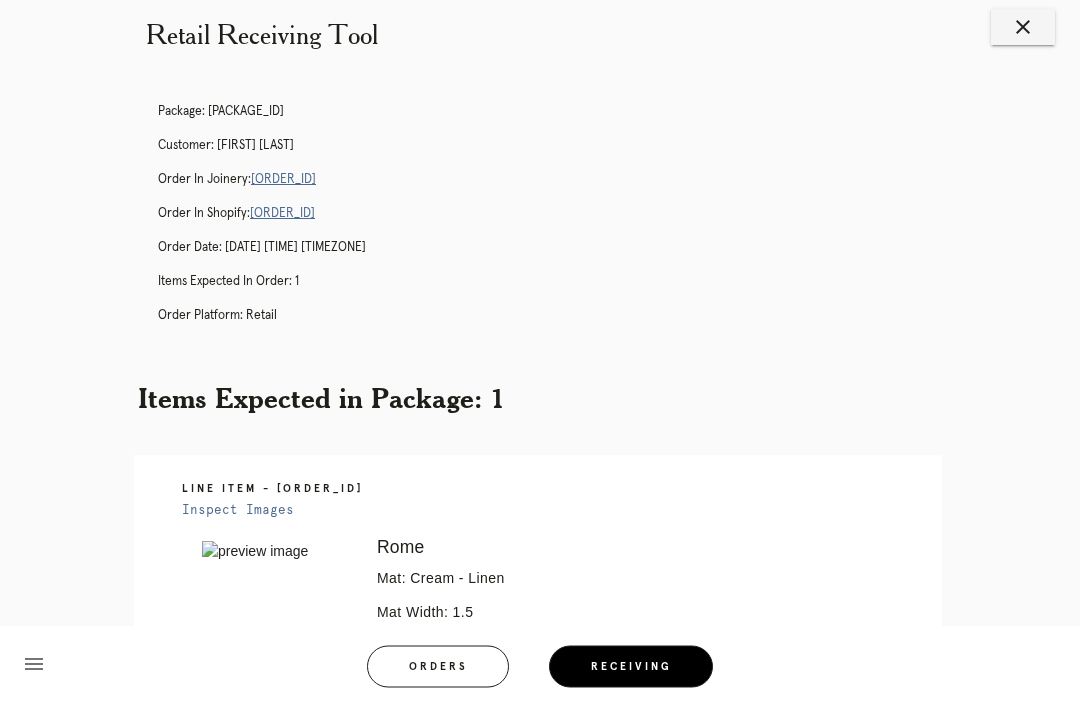 scroll, scrollTop: 0, scrollLeft: 0, axis: both 